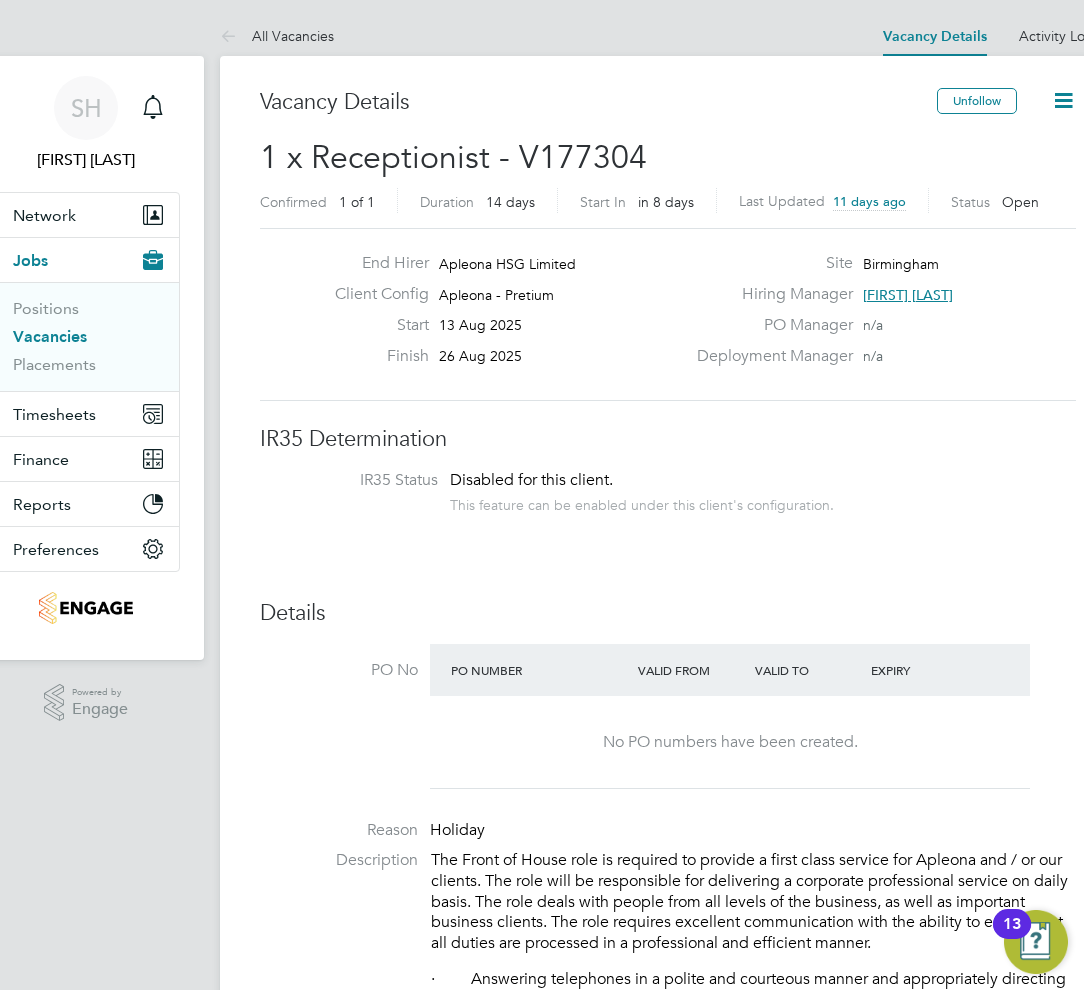 scroll, scrollTop: 0, scrollLeft: 58, axis: horizontal 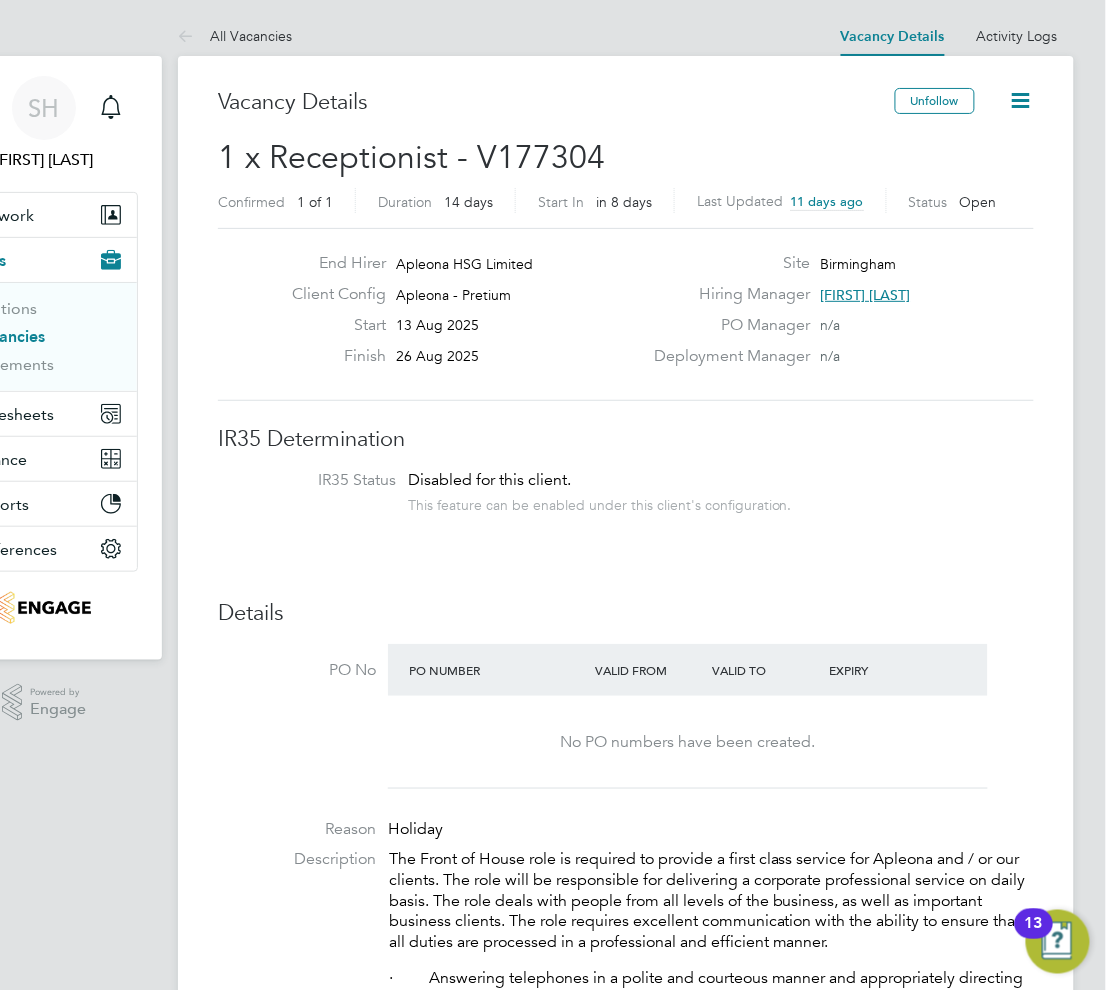 click on "Vacancies" at bounding box center (8, 336) 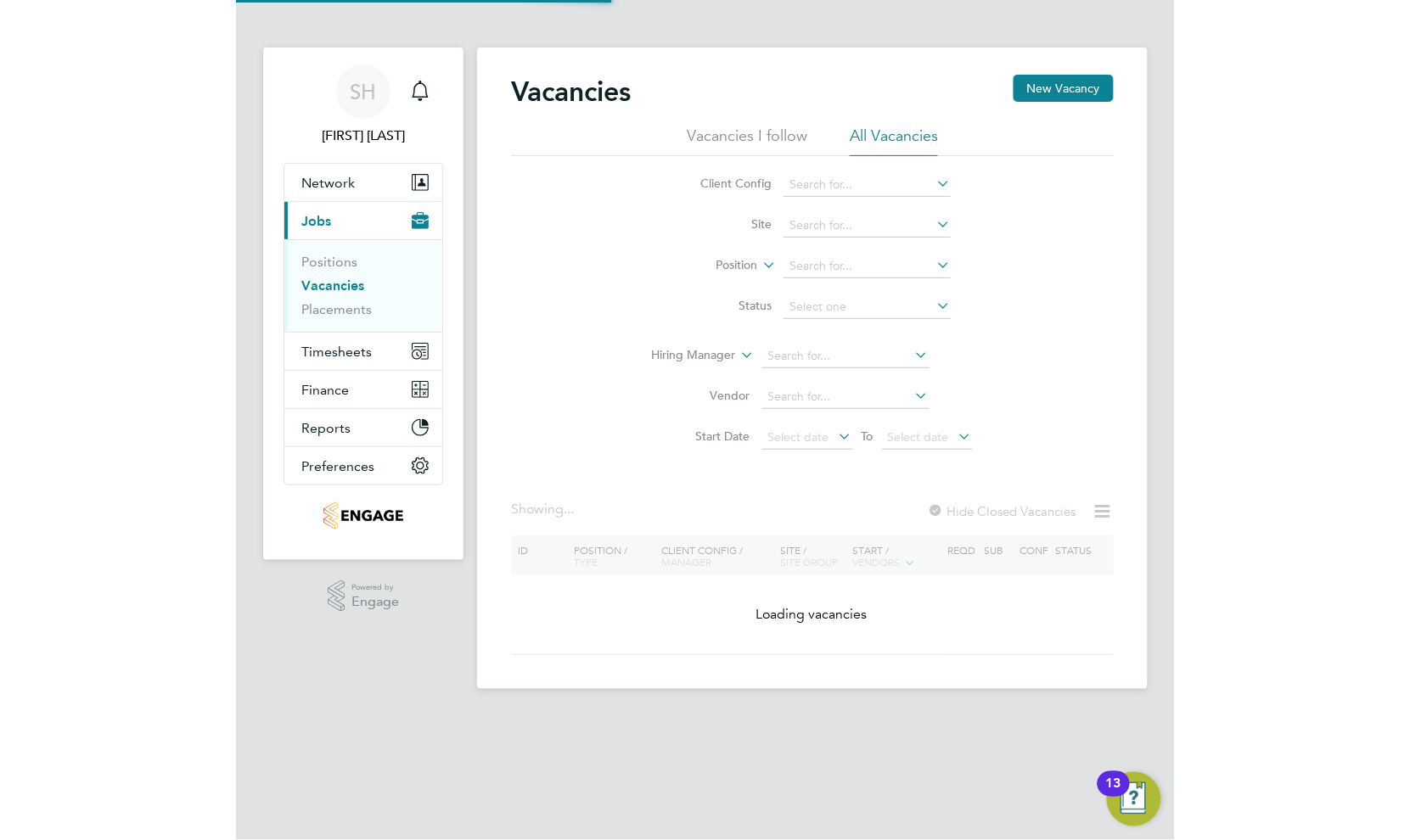 scroll, scrollTop: 0, scrollLeft: 0, axis: both 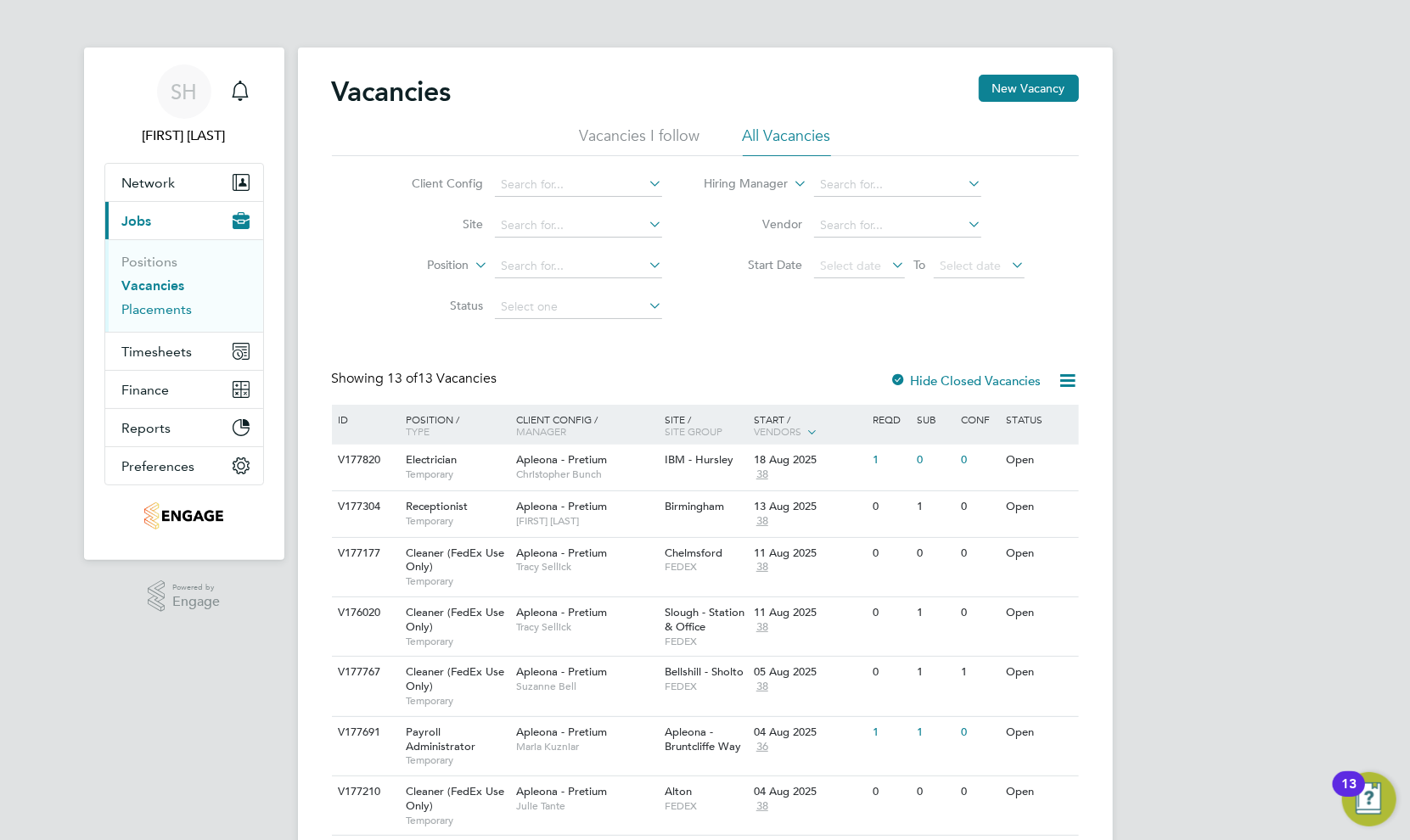click on "Placements" at bounding box center (157, 309) 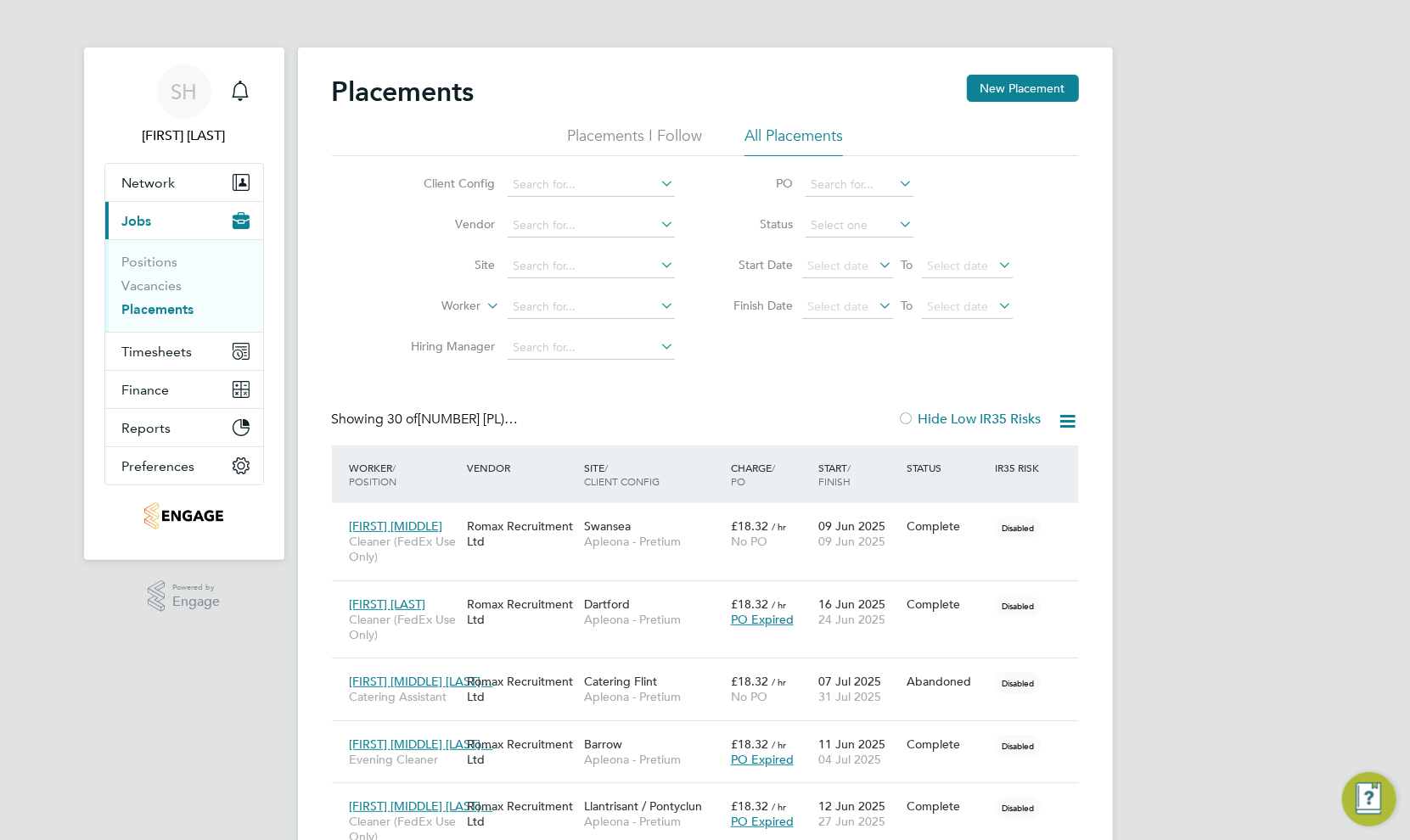 scroll, scrollTop: 8, scrollLeft: 8, axis: both 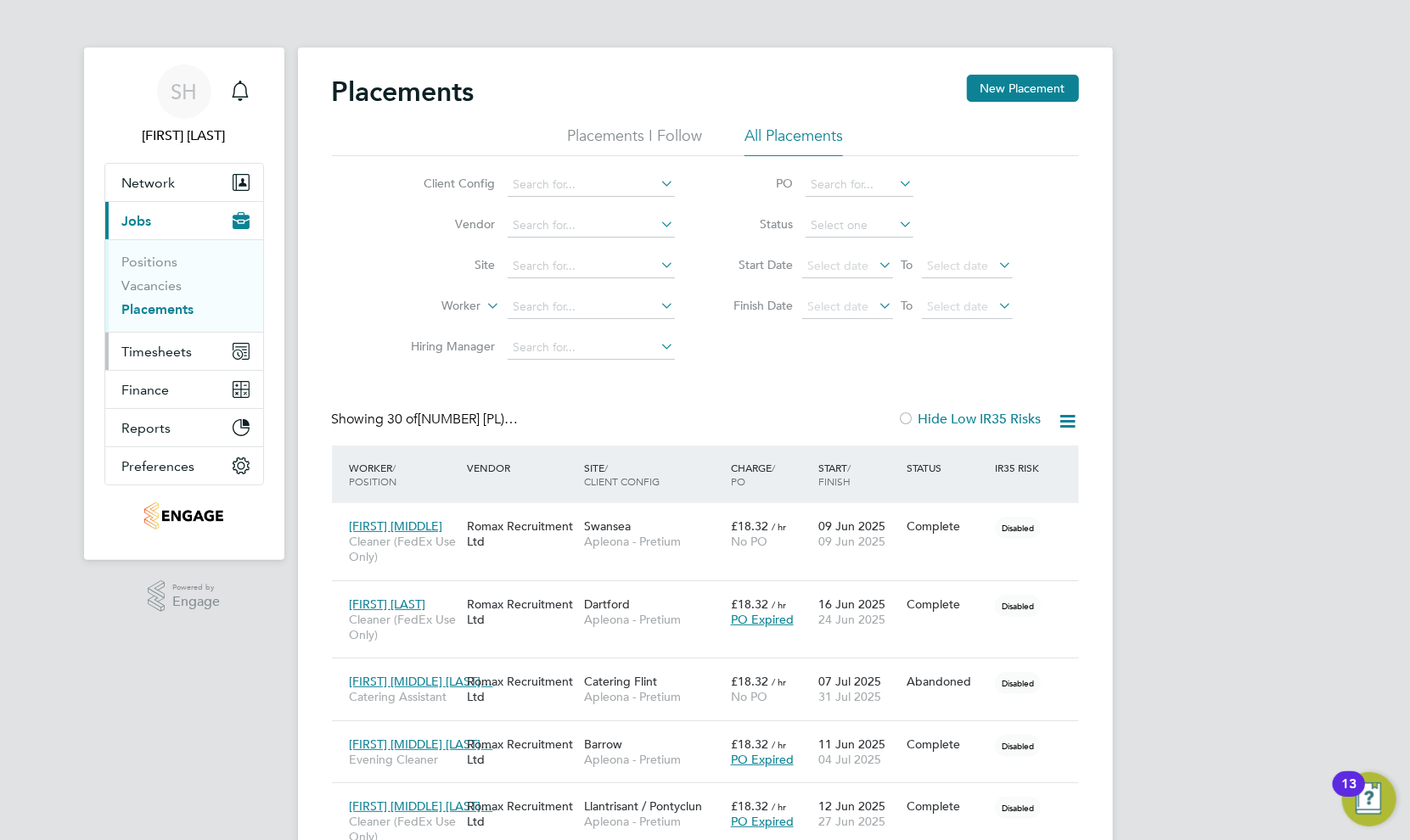 click on "Timesheets" at bounding box center (184, 351) 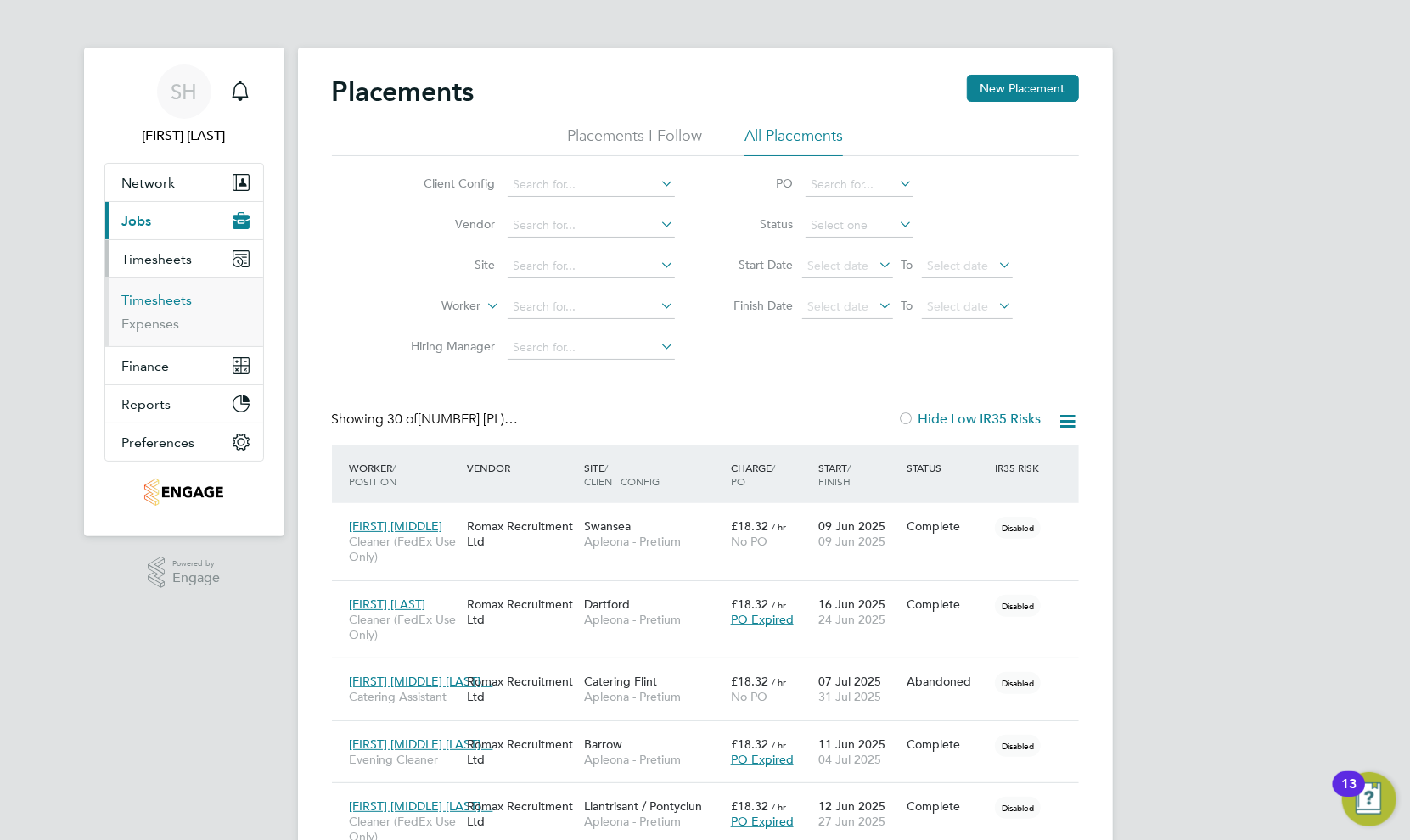 click on "Timesheets" at bounding box center (157, 300) 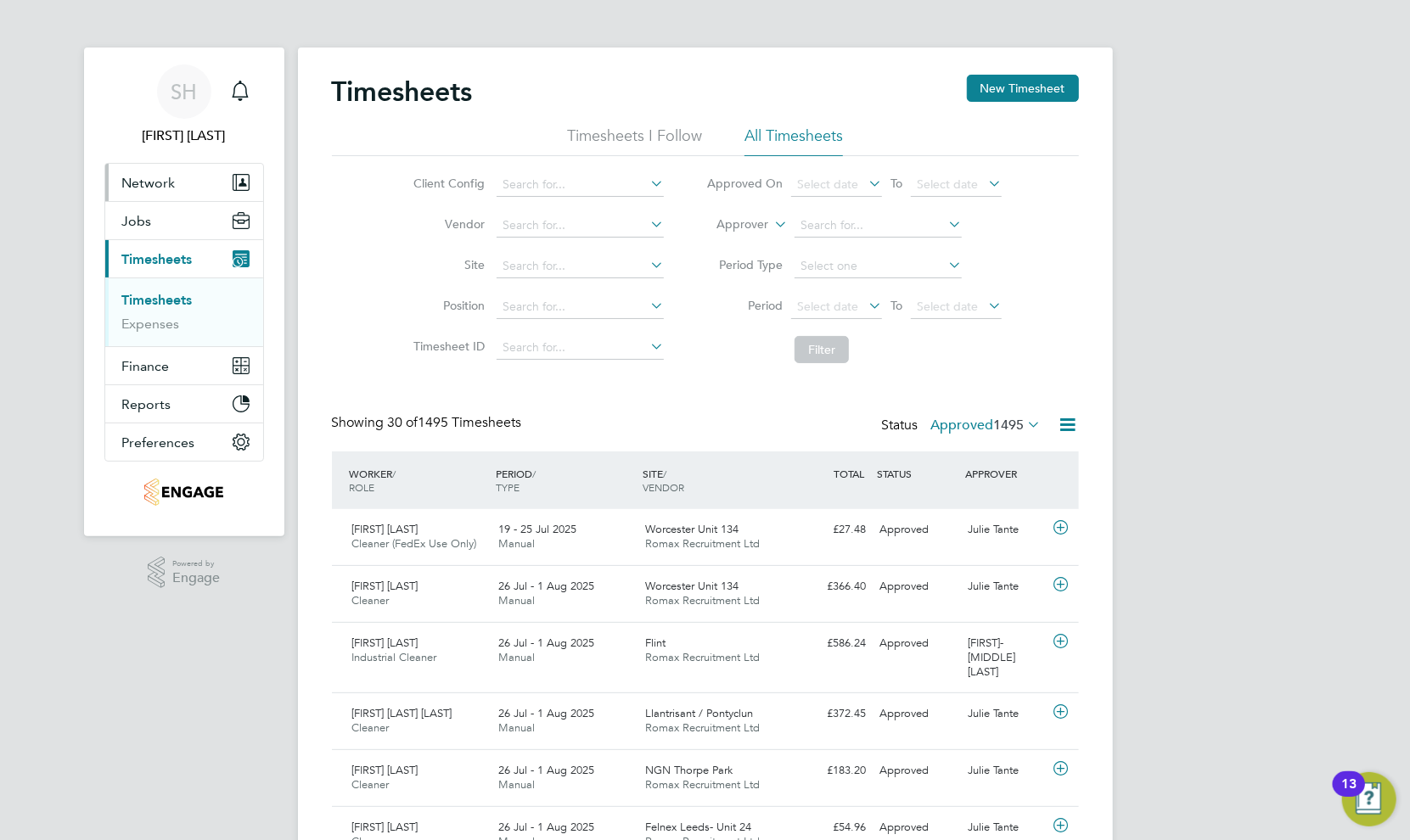 click on "Network" at bounding box center (184, 182) 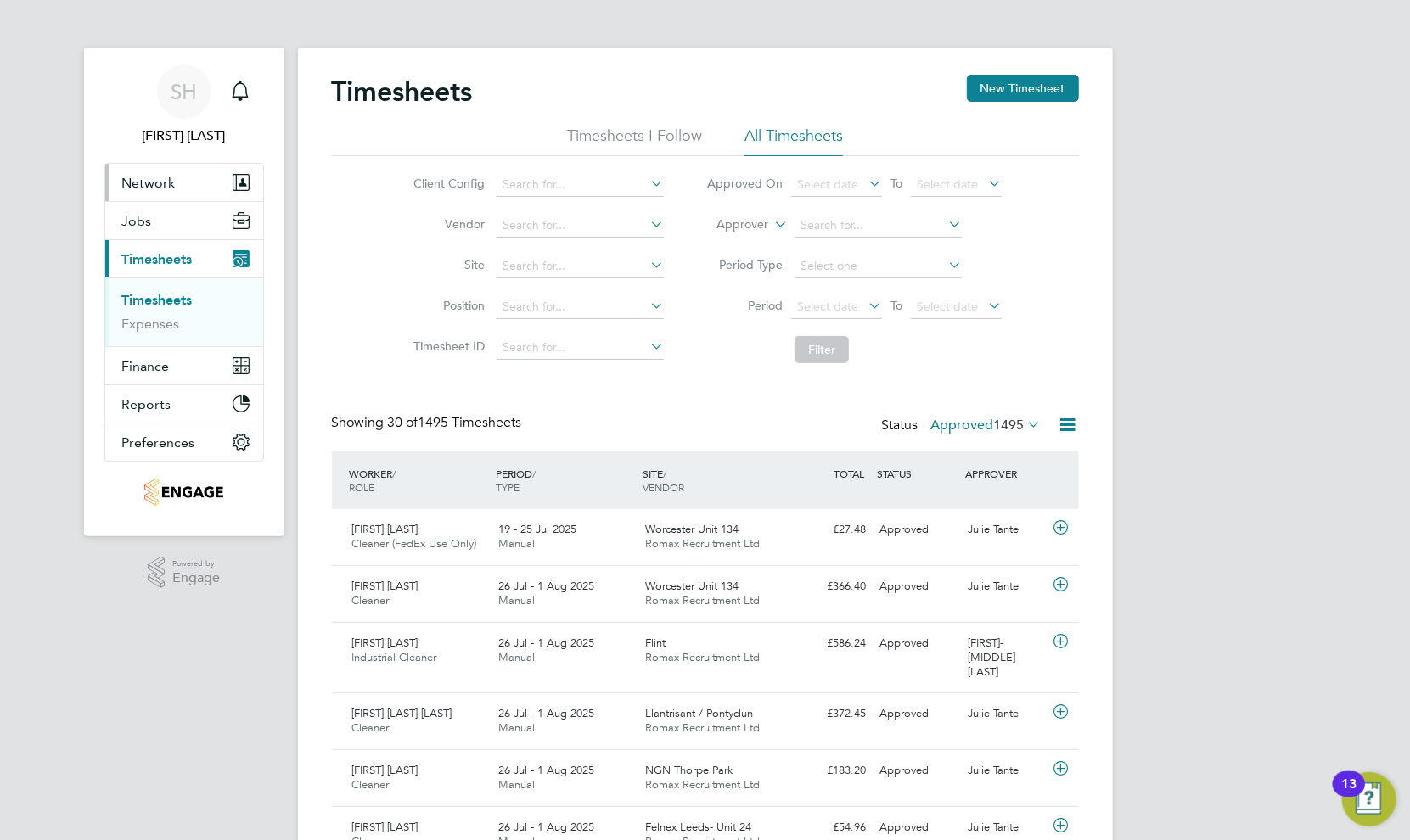 click on "Network" at bounding box center (184, 182) 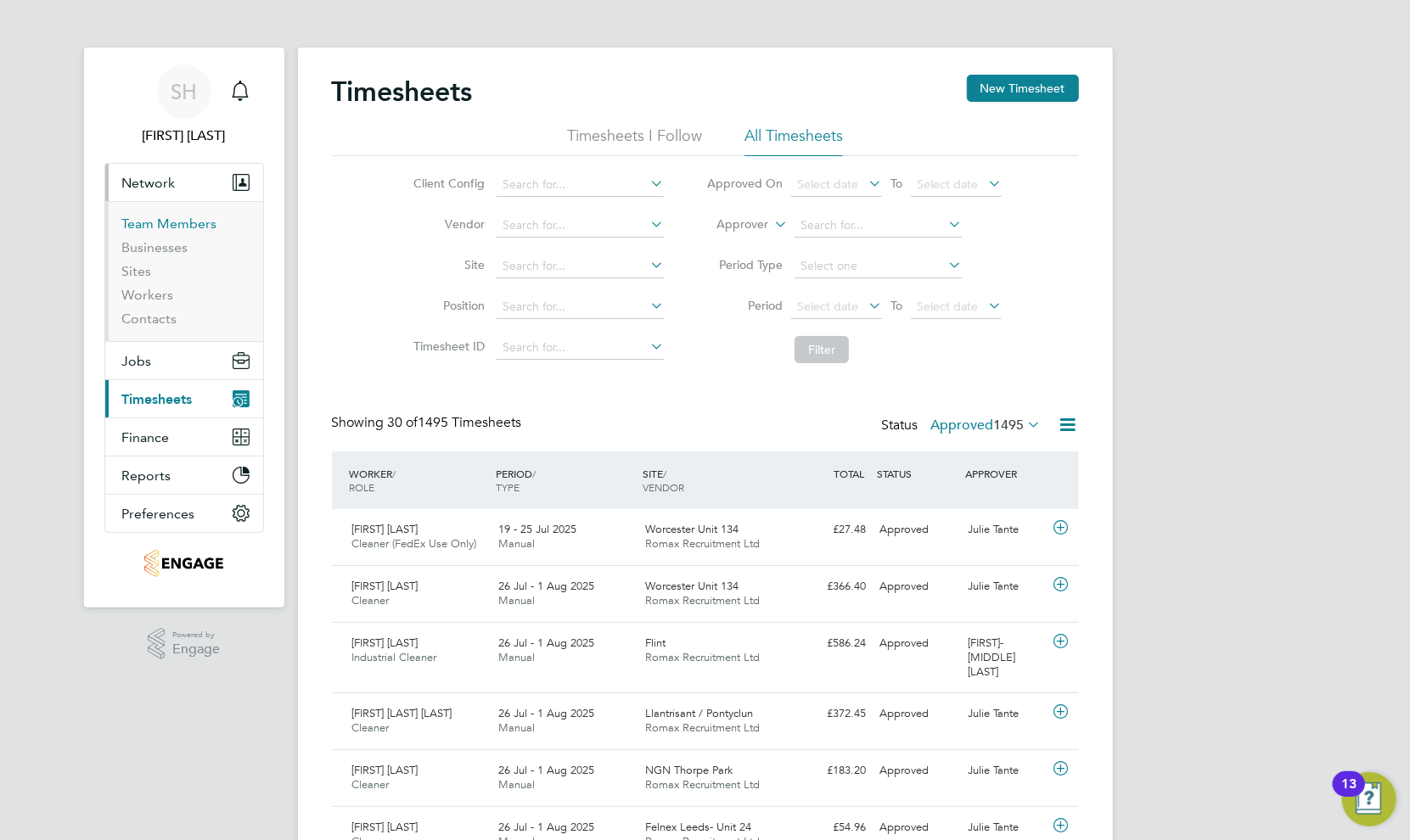 click on "Team Members" at bounding box center (170, 223) 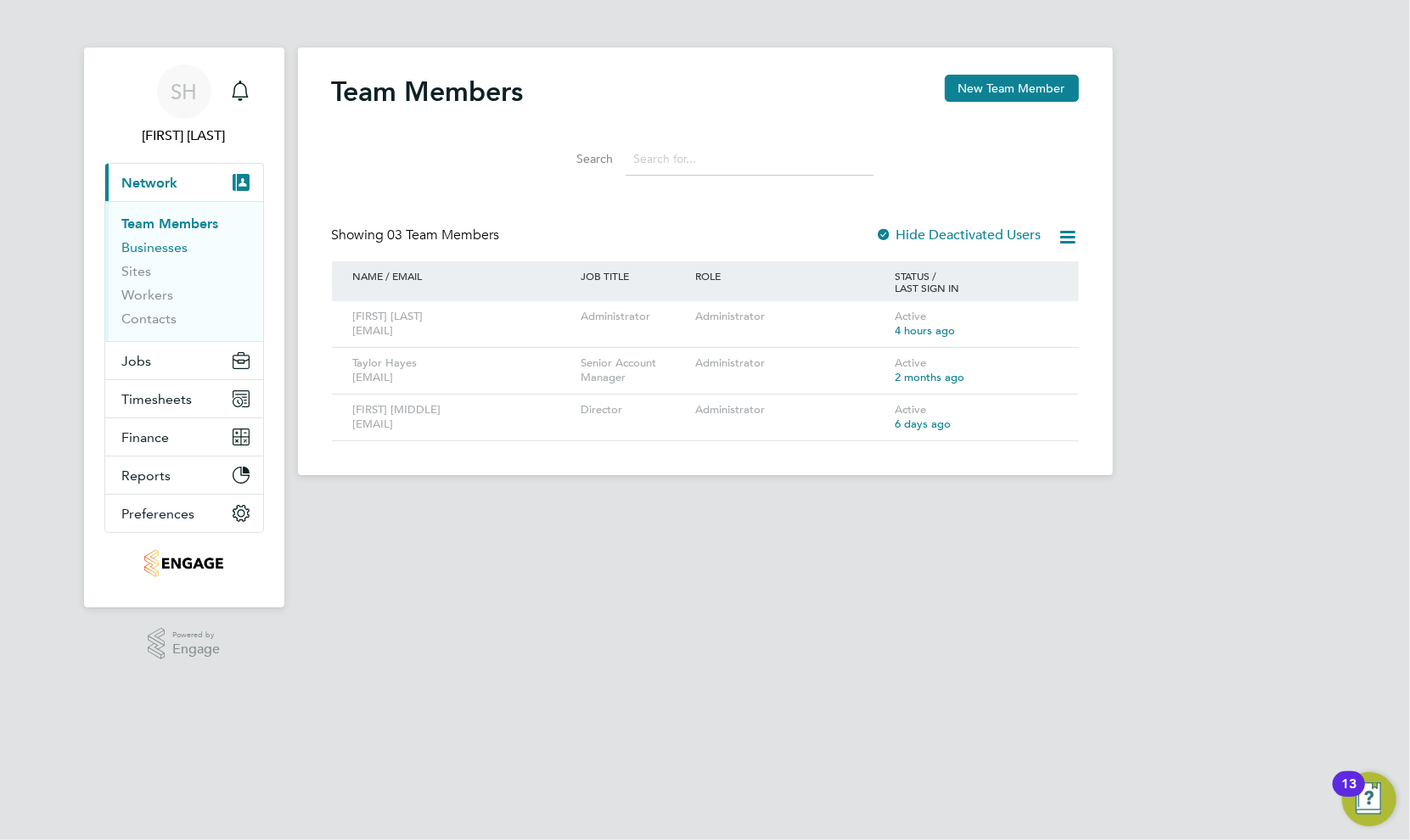 click on "Businesses" at bounding box center (155, 247) 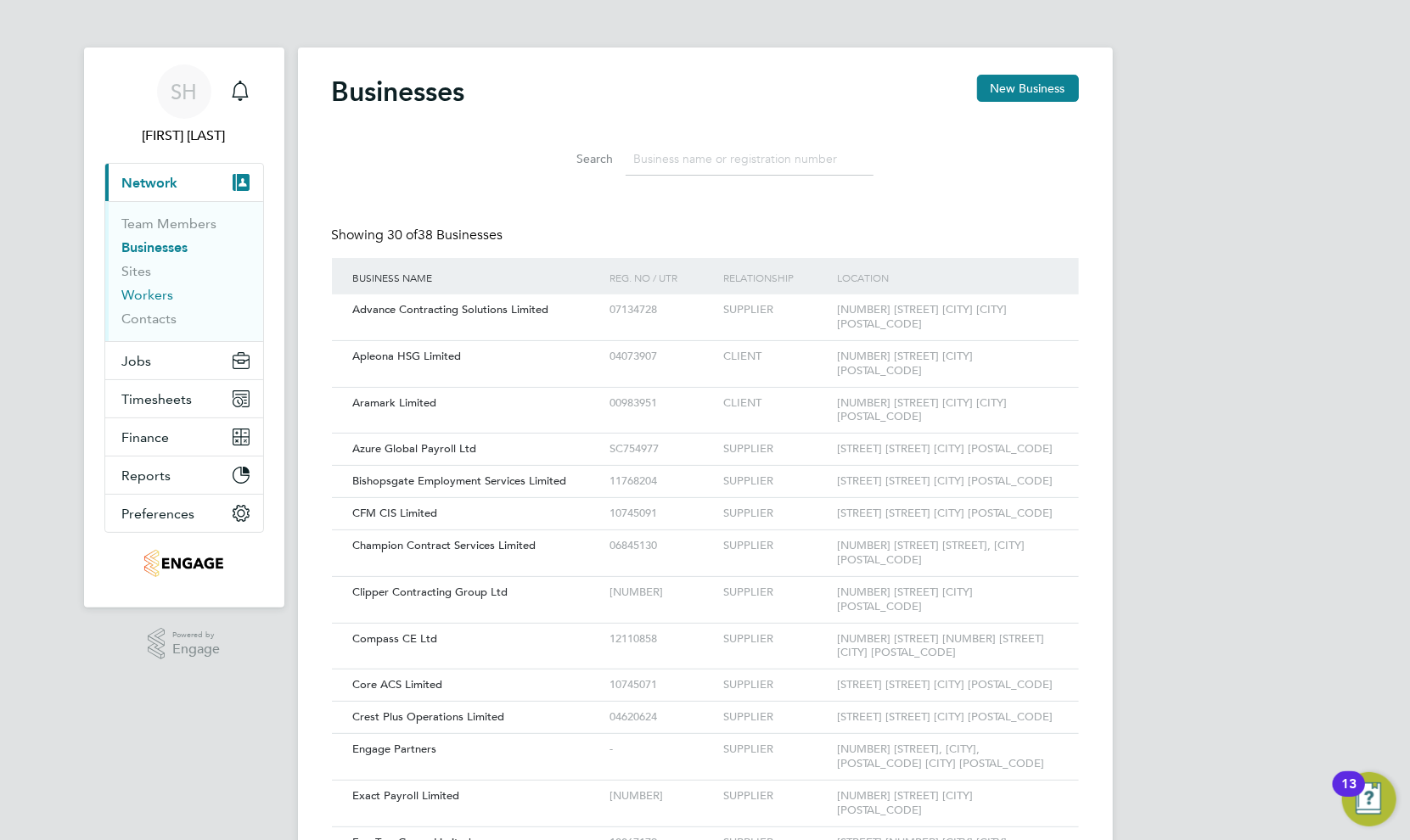 click on "Workers" at bounding box center [148, 294] 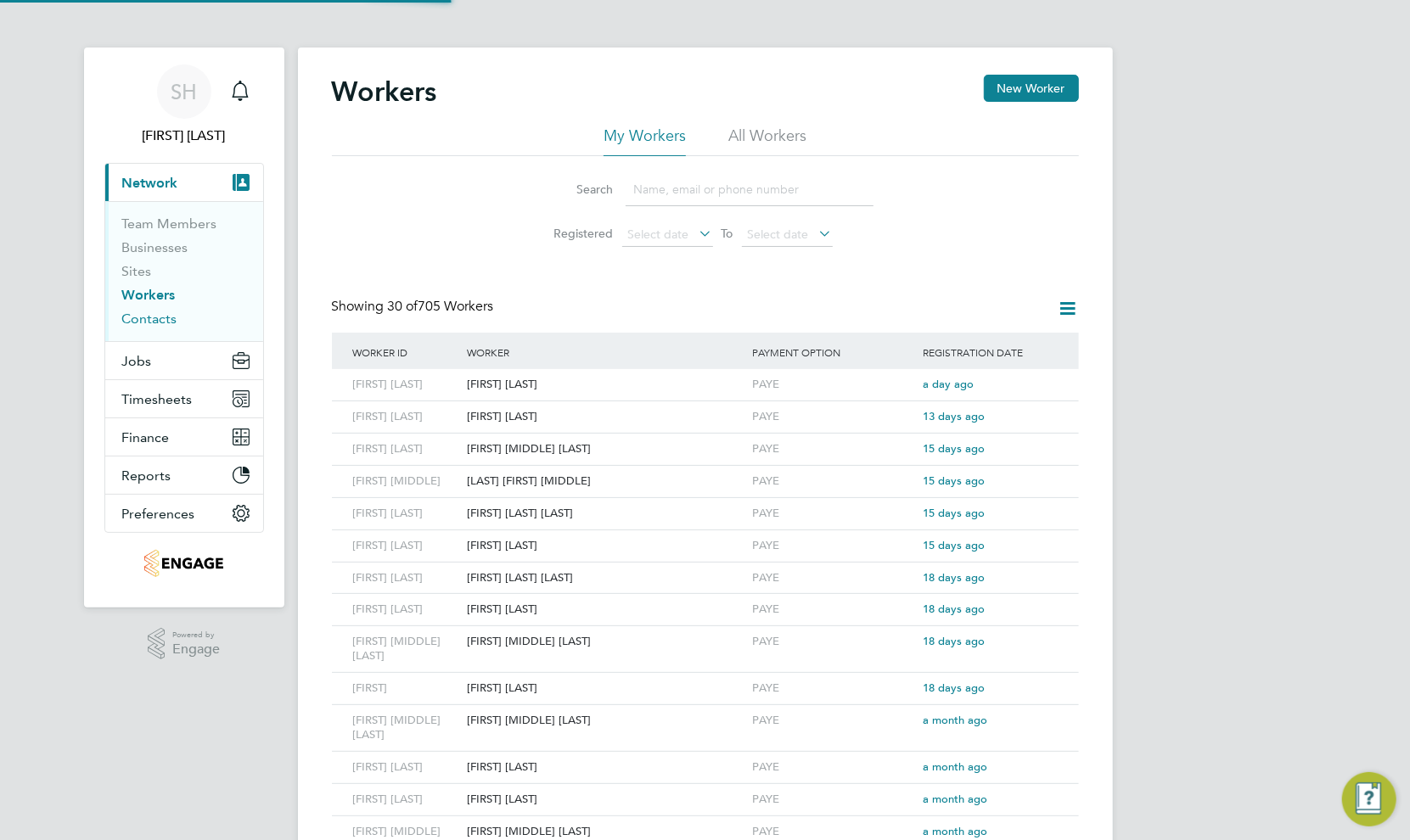 click on "Contacts" at bounding box center (149, 318) 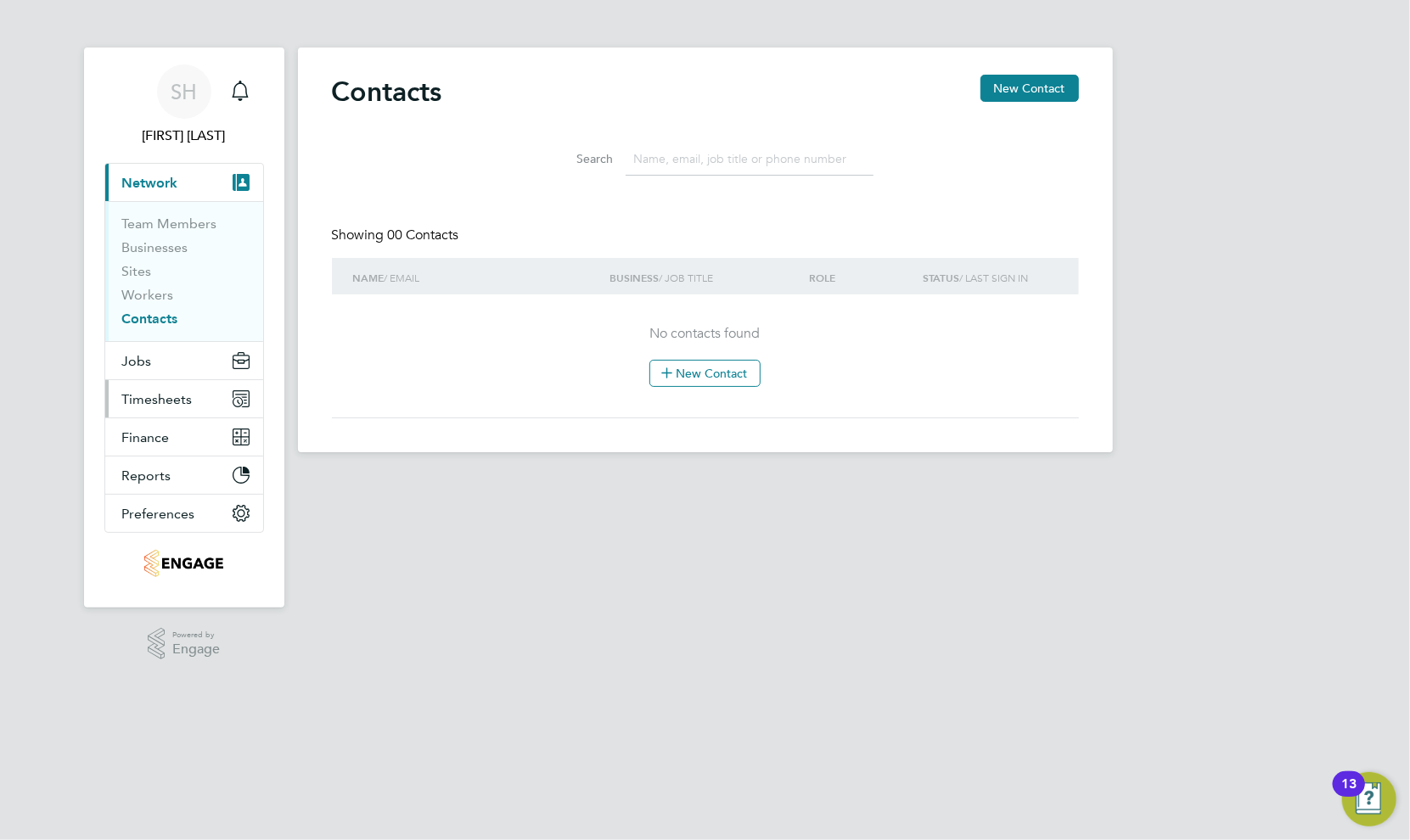 click on "Timesheets" at bounding box center [157, 399] 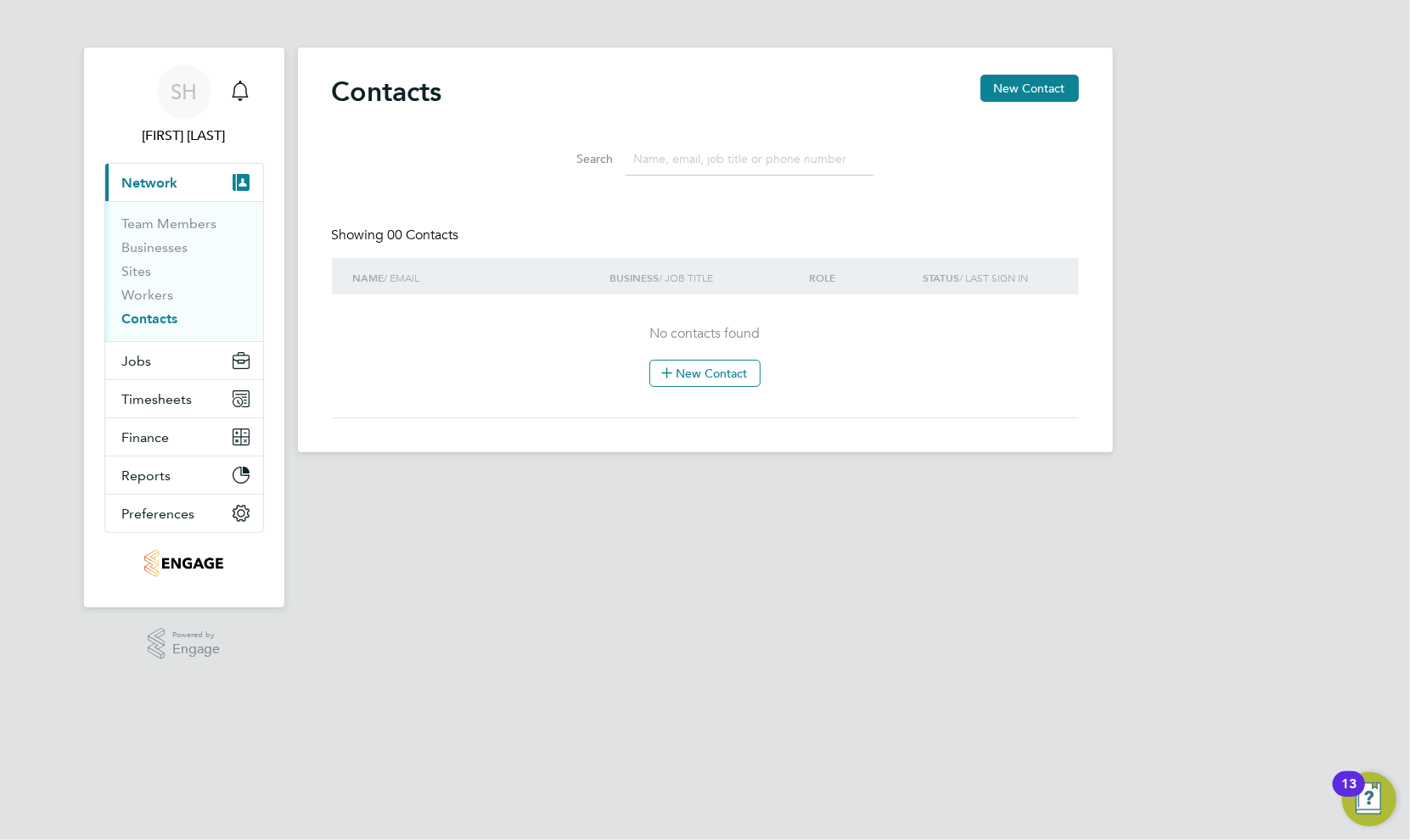click on "[FIRST] [LAST]   Notifications
Applications:   Current page:   Network
Team Members   Businesses   Sites   Workers   Contacts   Jobs
Positions   Vacancies   Placements   Timesheets
Timesheets   Expenses   Finance
Invoices & Credit Notes   Statements   Payments   Reports
Margin Report   CIS Reports   Report Downloads   Preferences
My Business   Doc. Requirements   VMS Configurations   Notifications   Activity Logs
.st0{fill:#C0C1C2;}
Powered by Engage Contacts New Contact Search   Showing   00 Contacts Name  / Email Business  / Job Title ROLE Status  / Last Sign In No contacts found  New Contact Show   more
No contacts found
13" at bounding box center [705, 239] 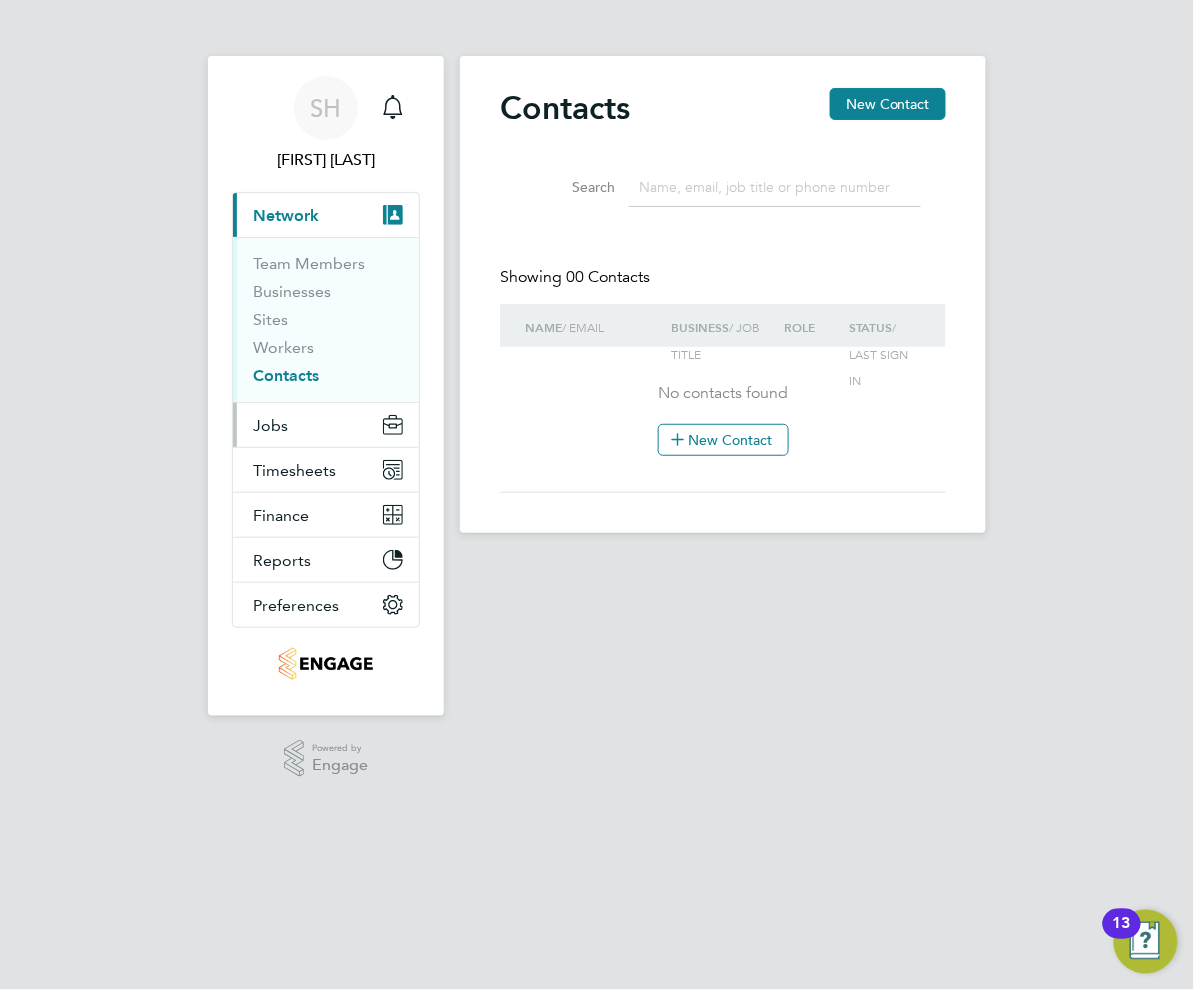 click on "Jobs" at bounding box center [326, 425] 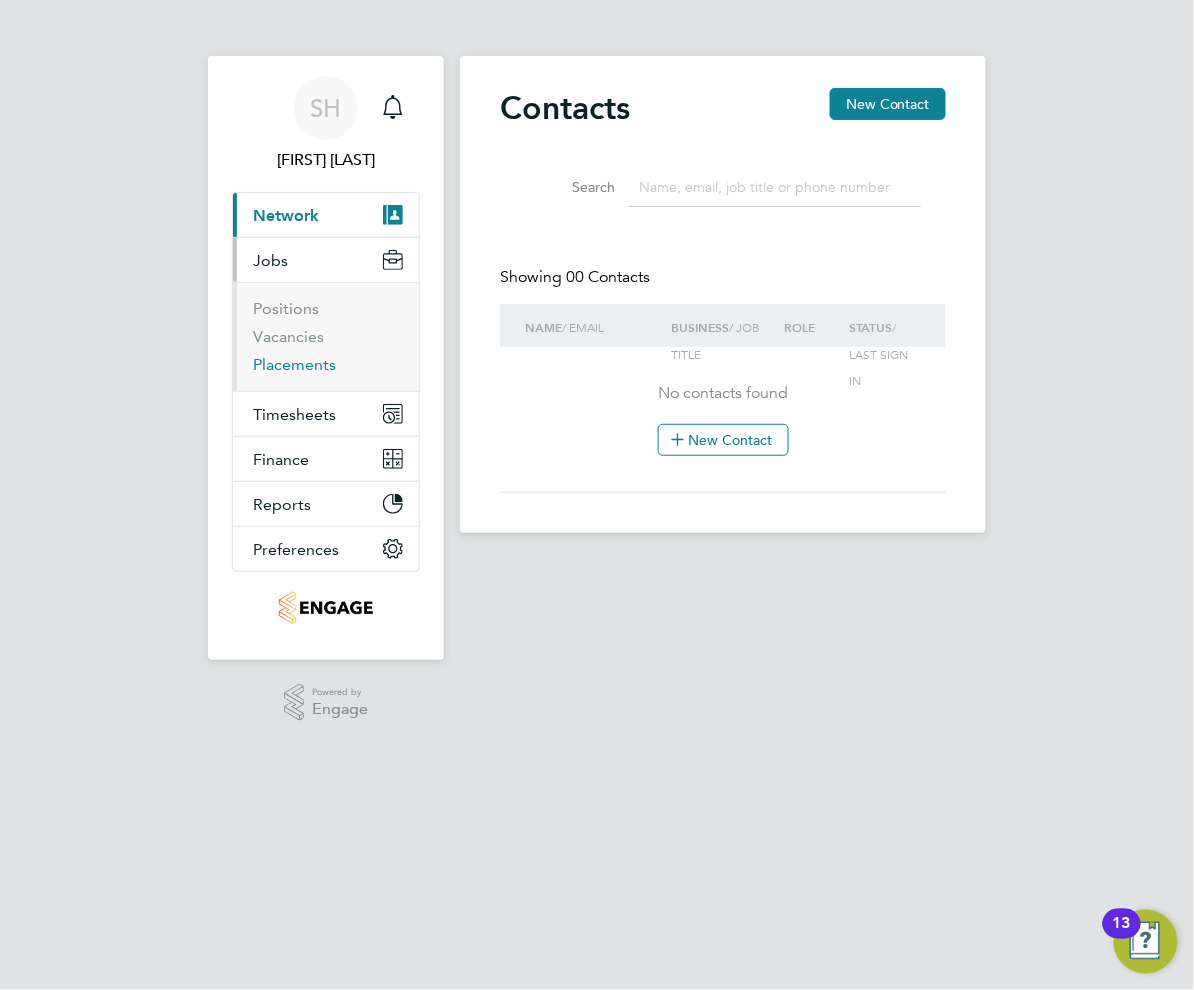 click on "Placements" at bounding box center [294, 364] 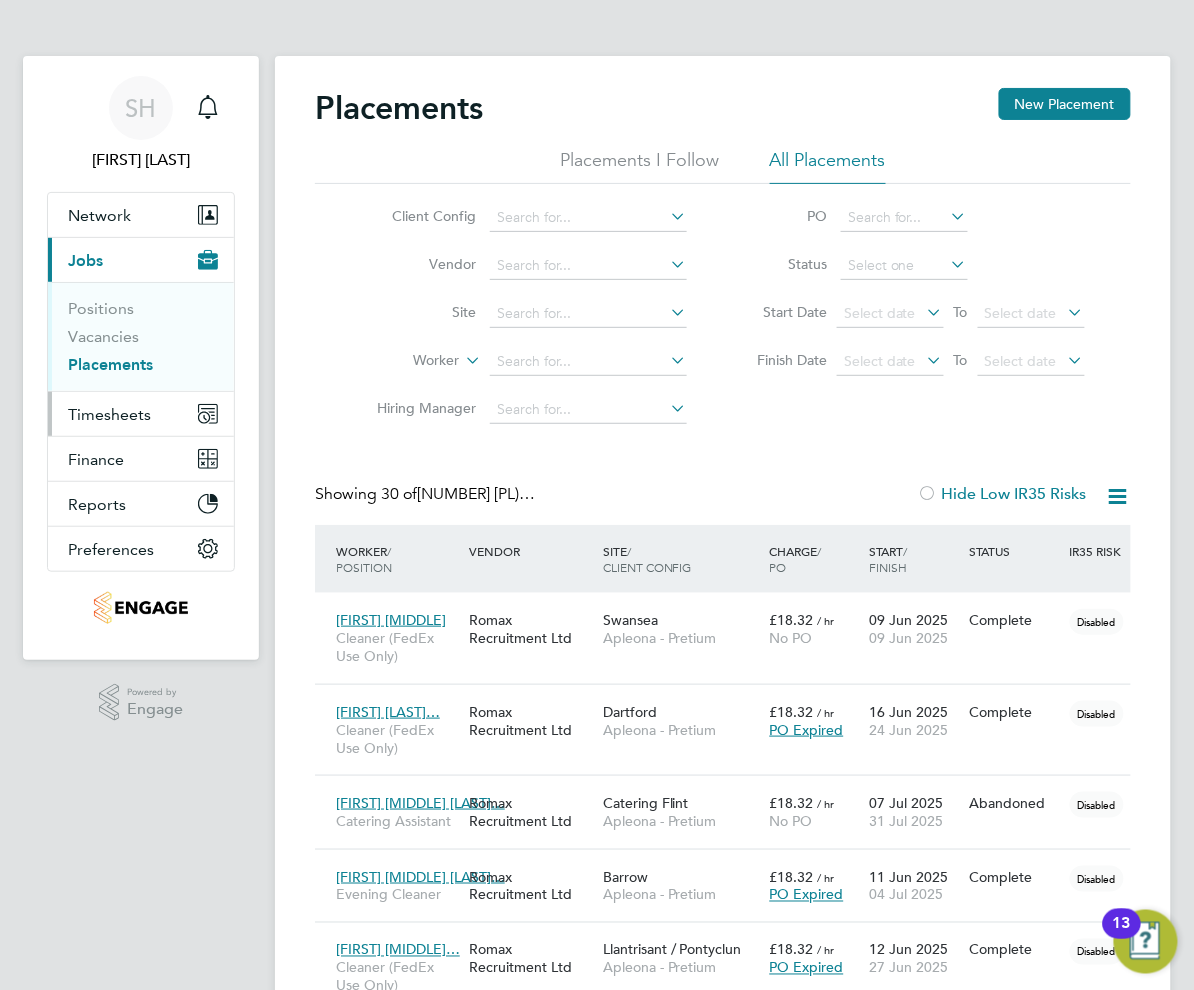 click on "Timesheets" at bounding box center (141, 414) 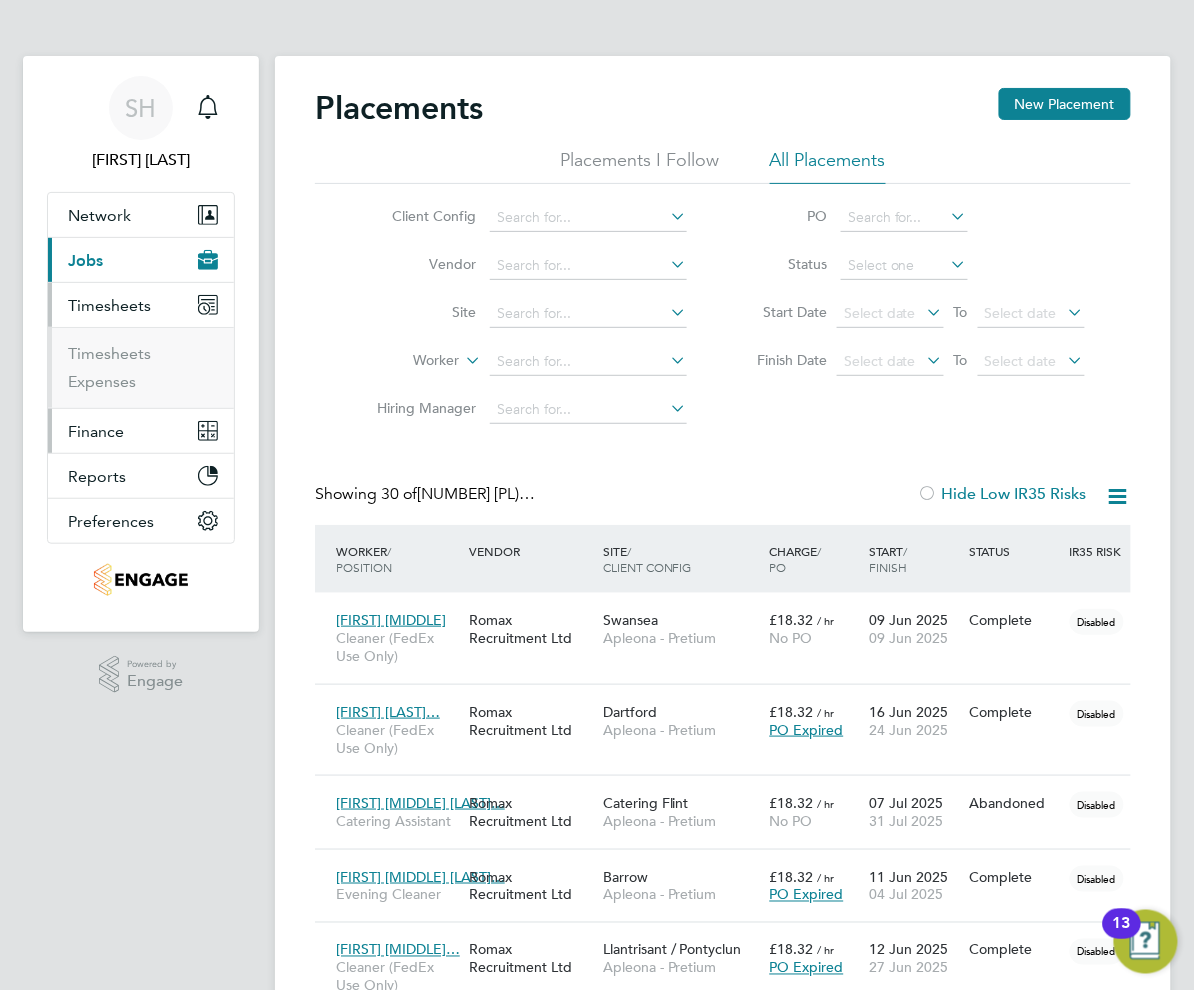 click on "Finance" at bounding box center (96, 431) 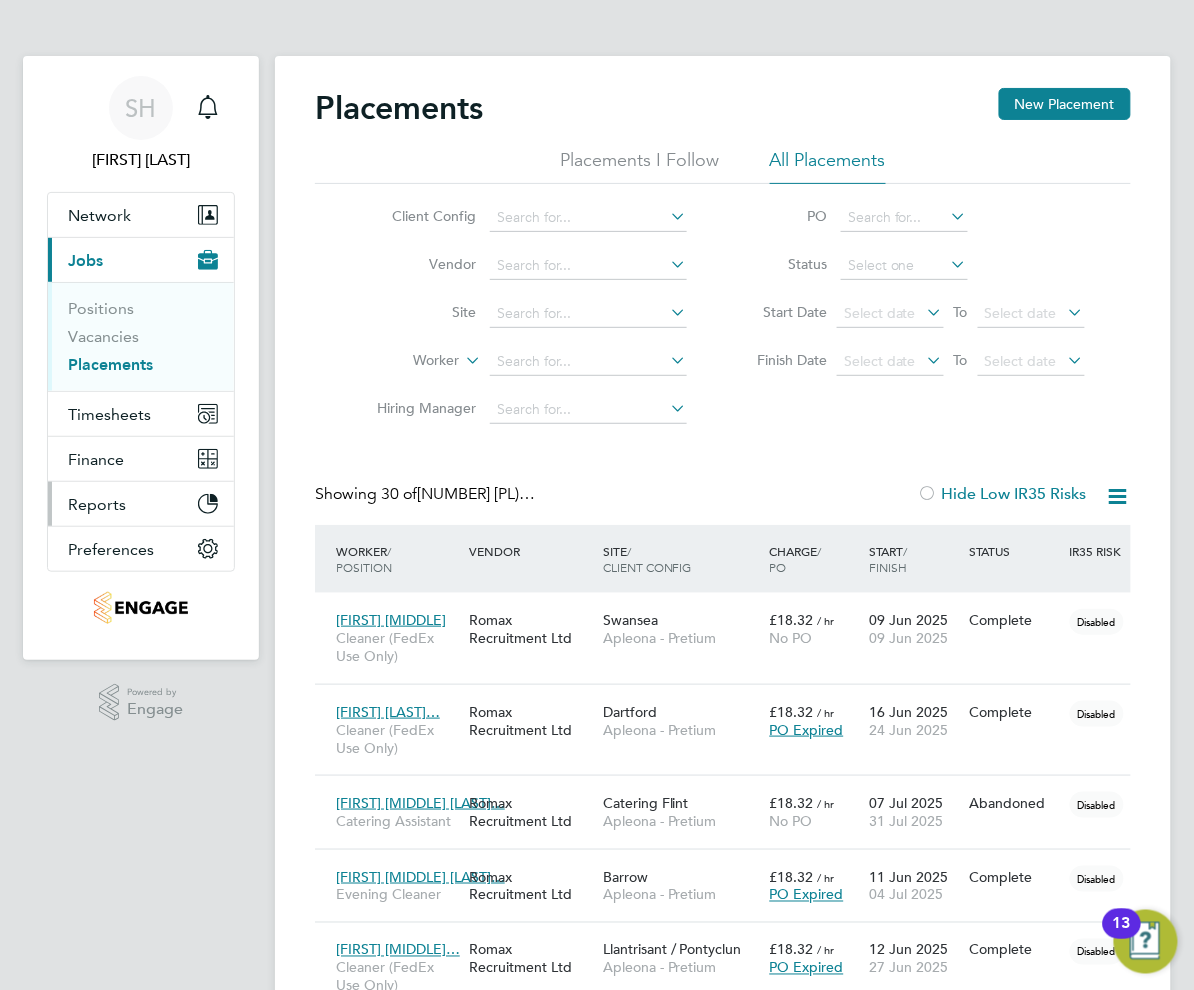 click on "Reports" at bounding box center [97, 504] 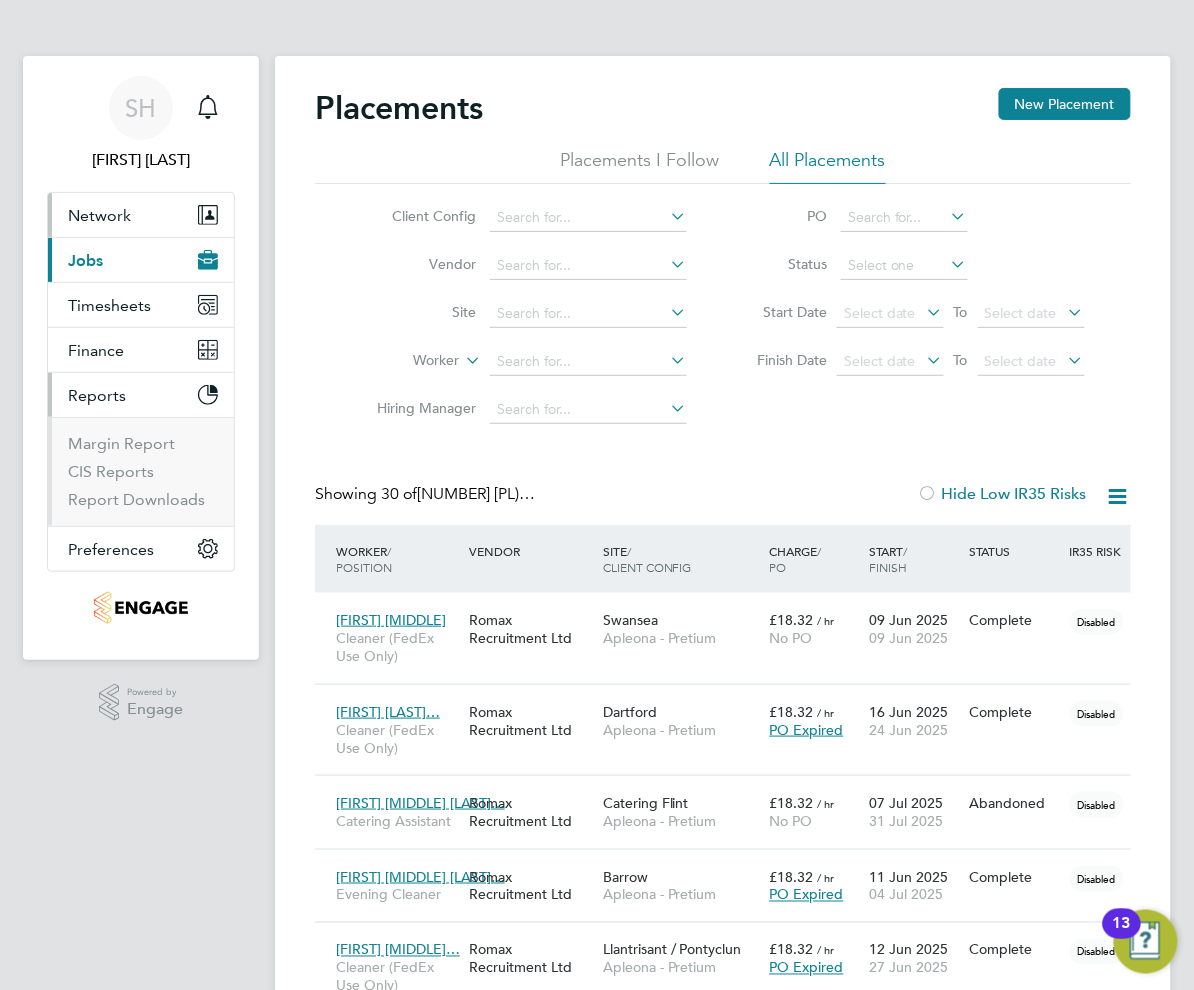 click on "Network" at bounding box center [141, 215] 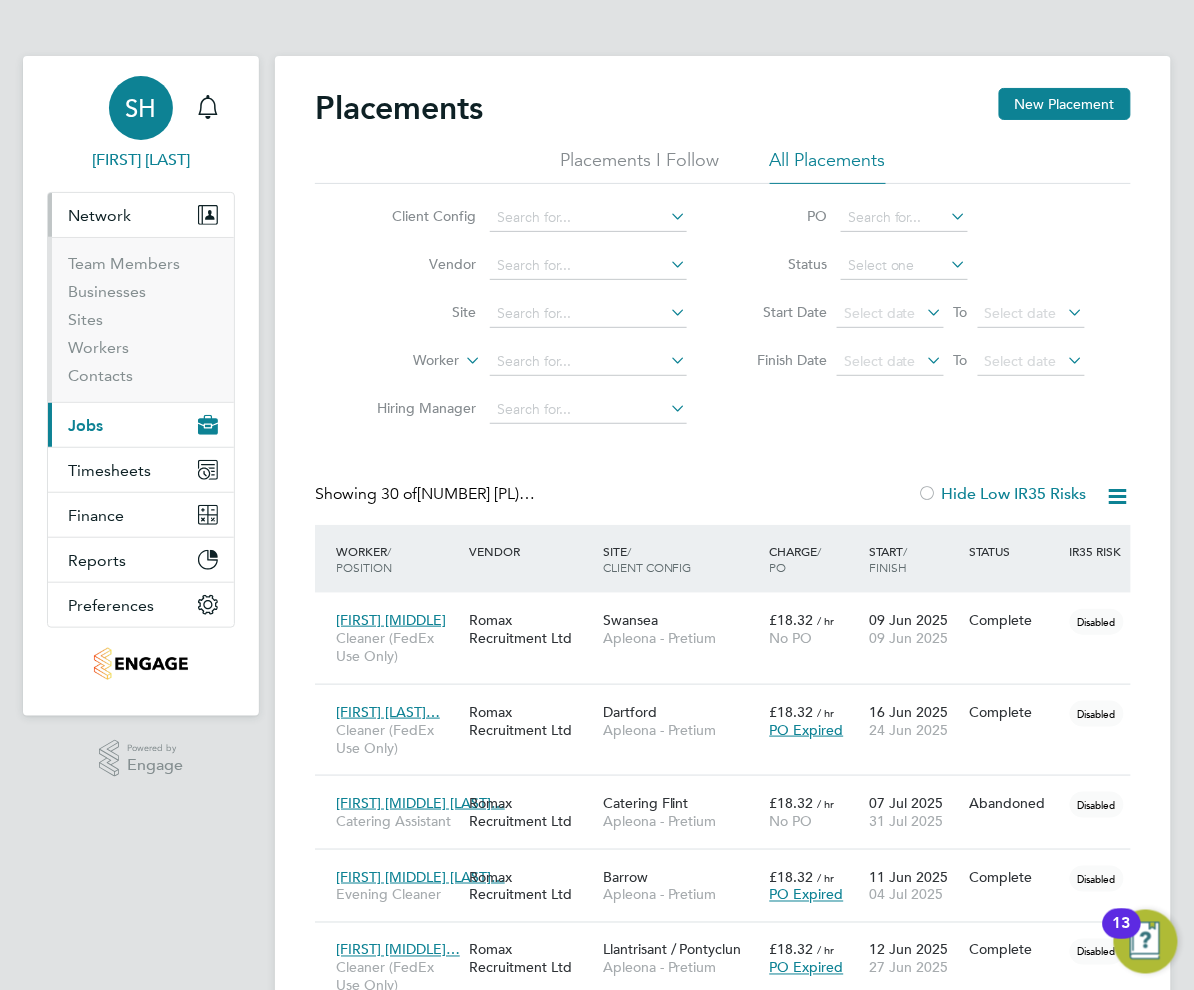 click on "SH" at bounding box center [141, 108] 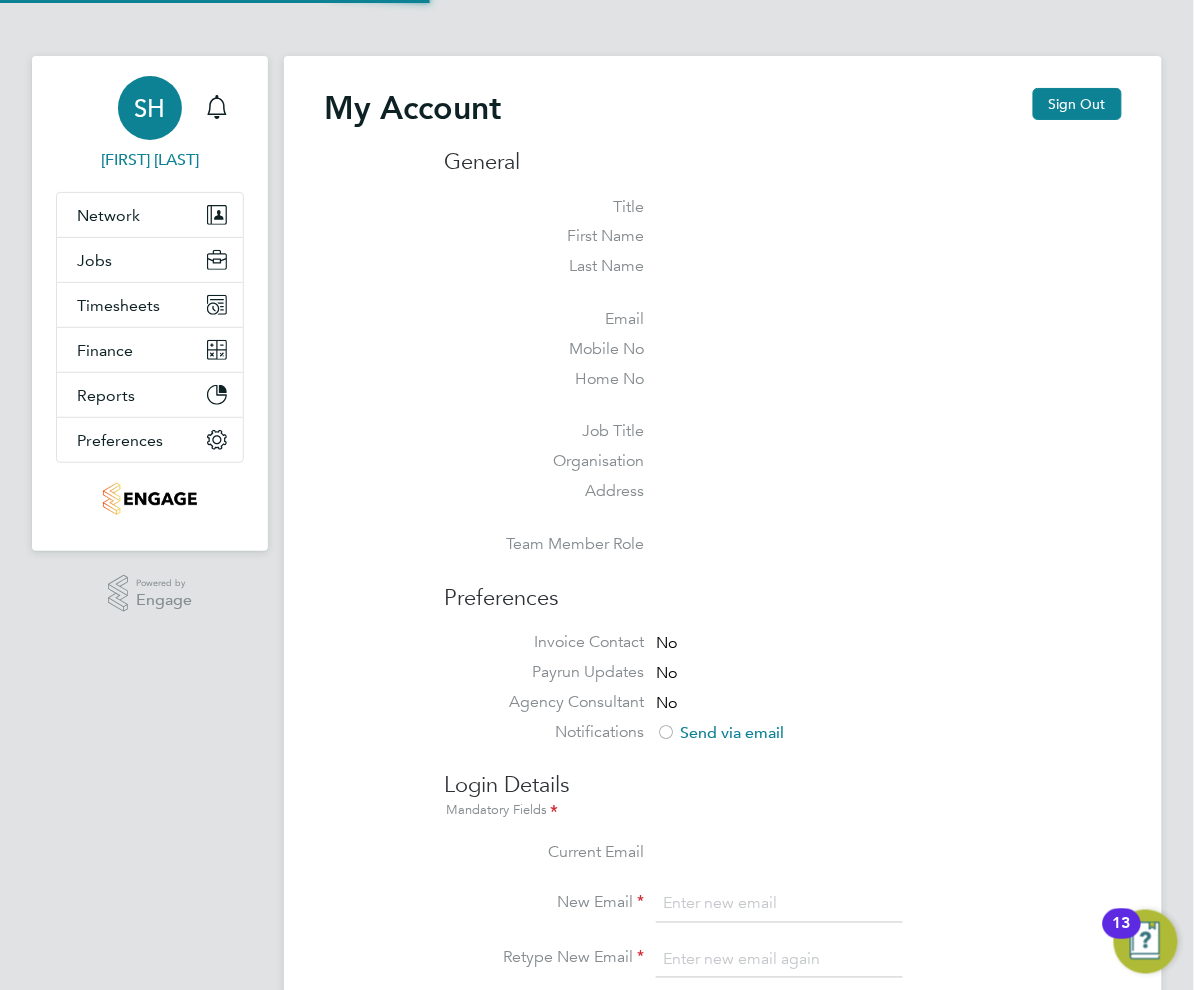 type on "[EMAIL]" 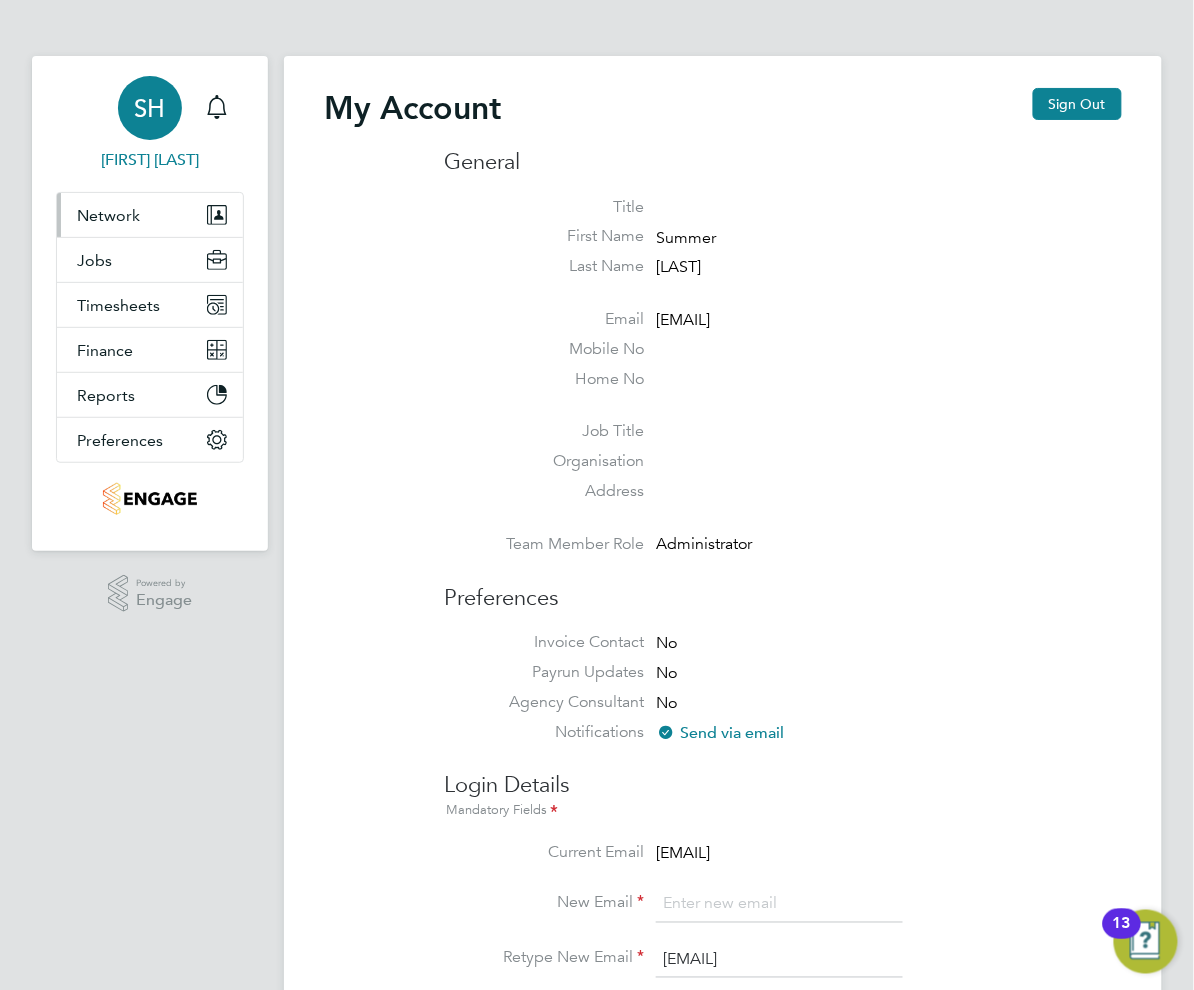 click on "Network" at bounding box center (108, 215) 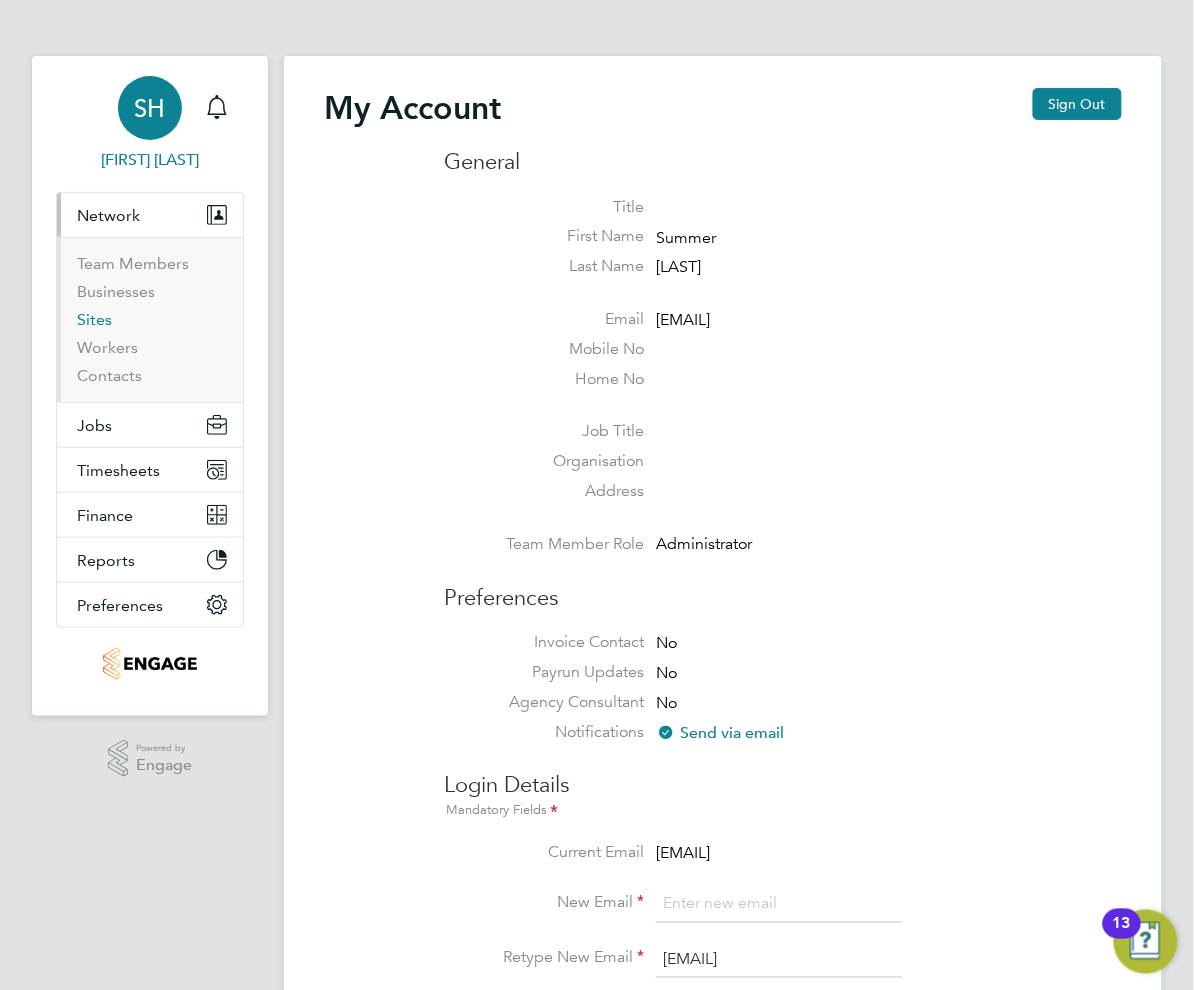 click on "Sites" at bounding box center [94, 319] 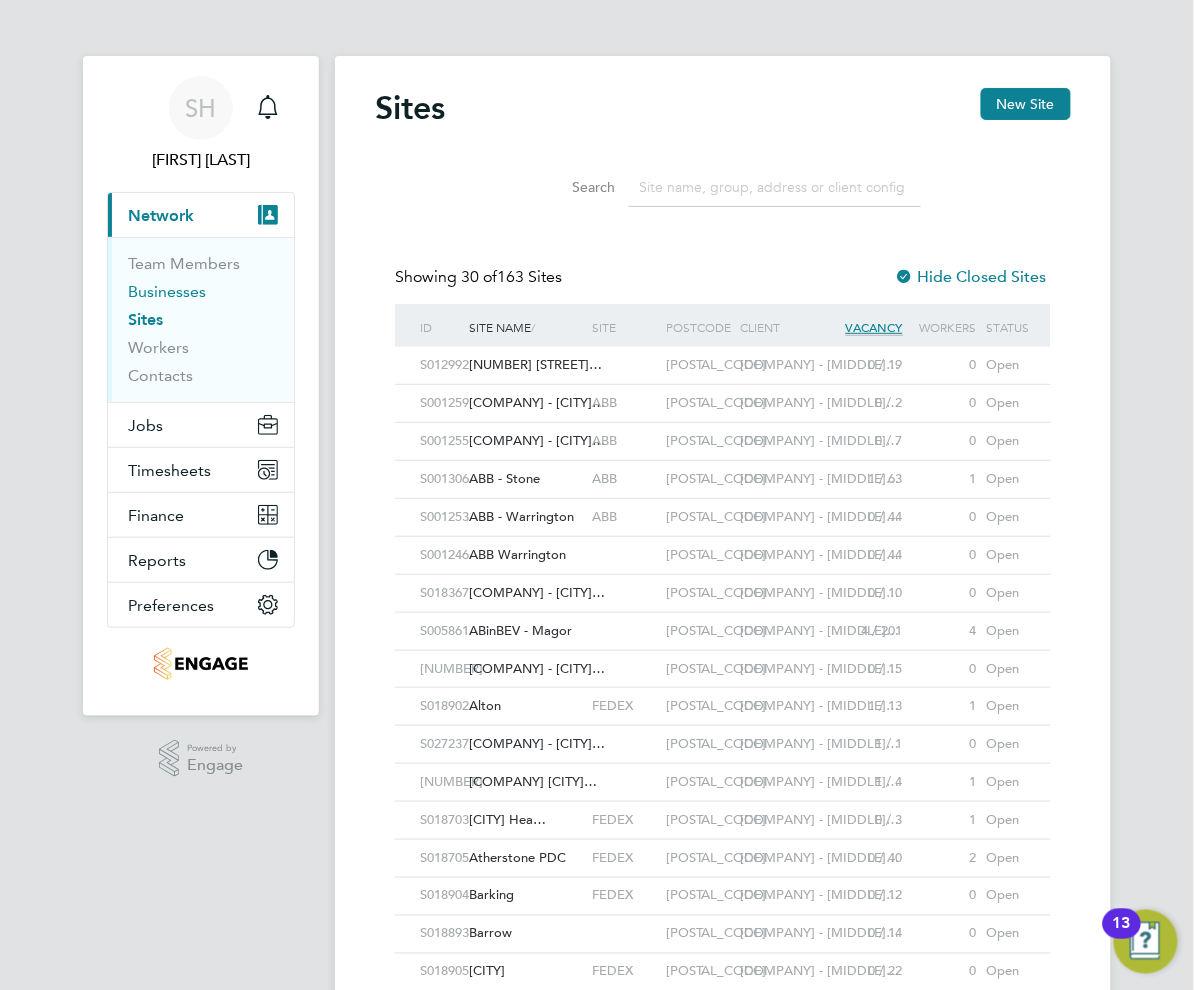 click on "Businesses" at bounding box center (167, 291) 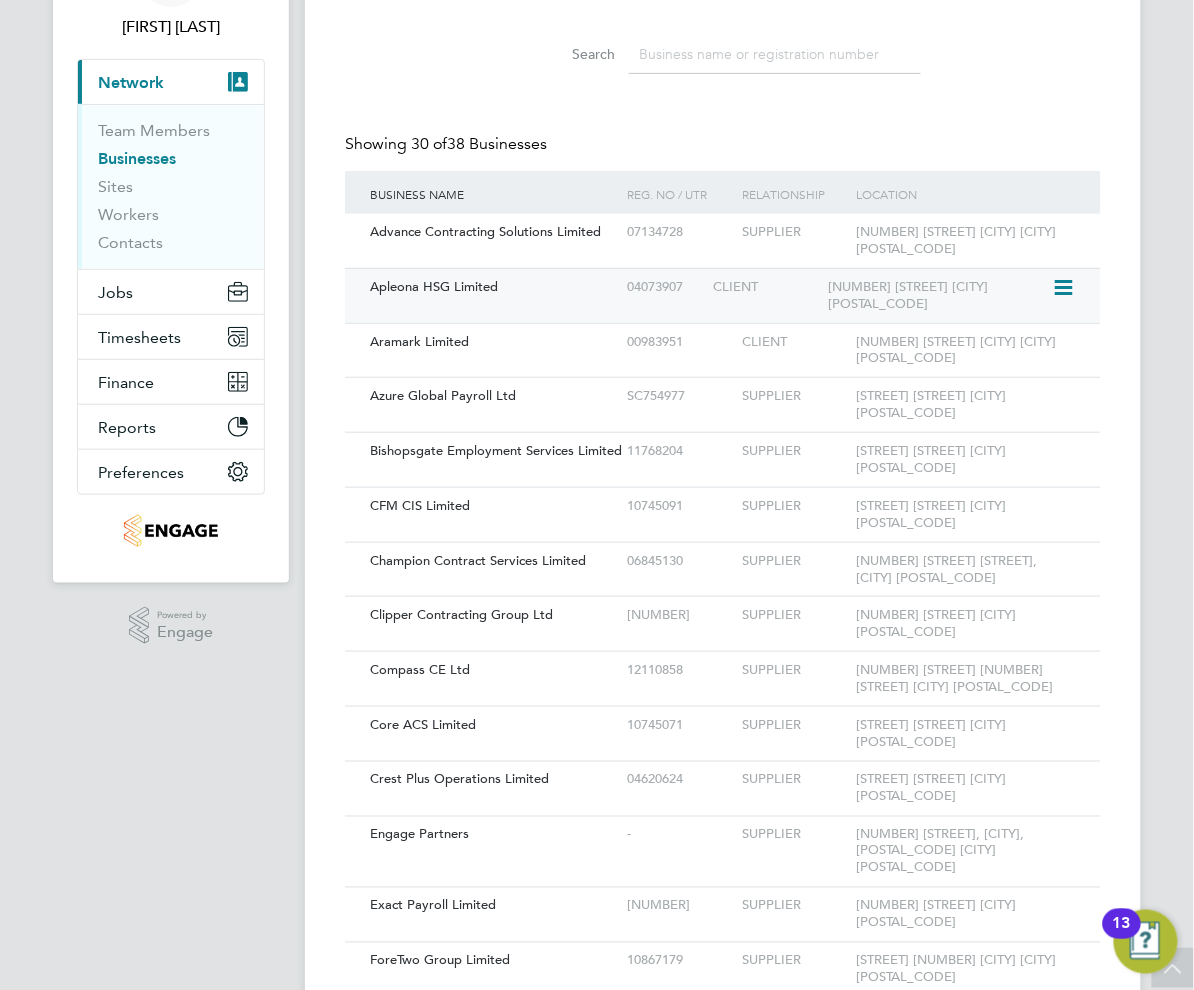 click on "CLIENT" 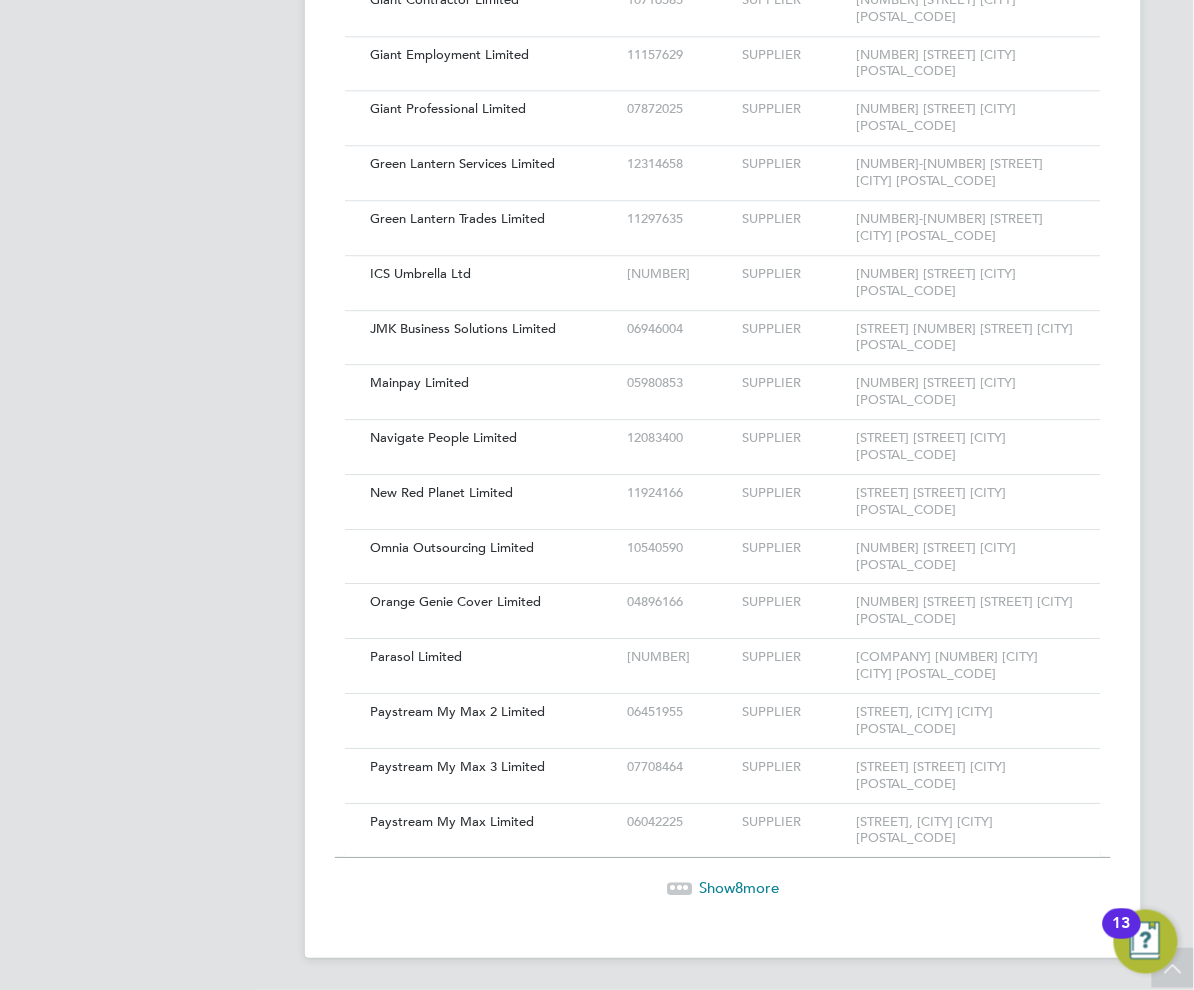 click on "8" 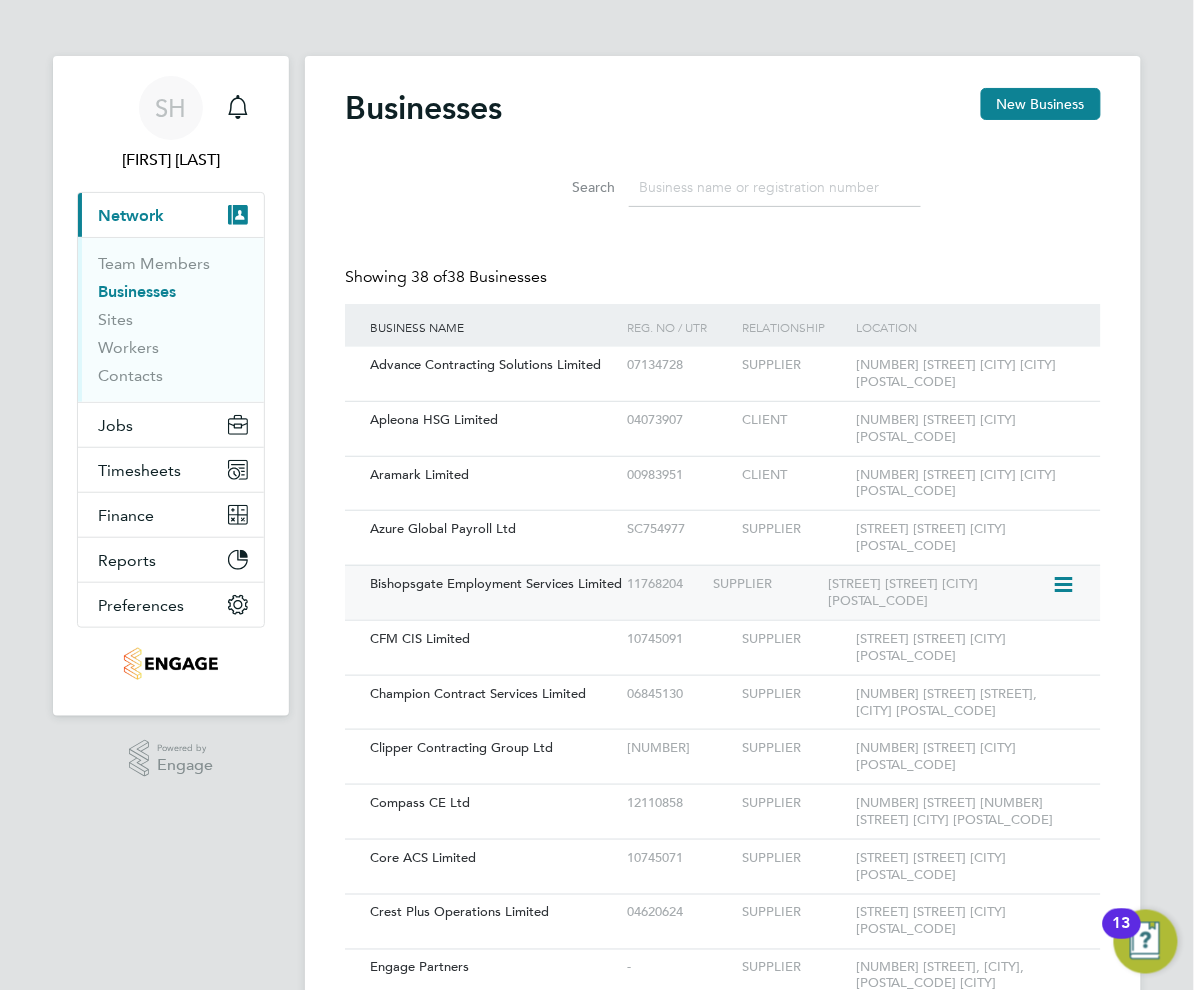 click 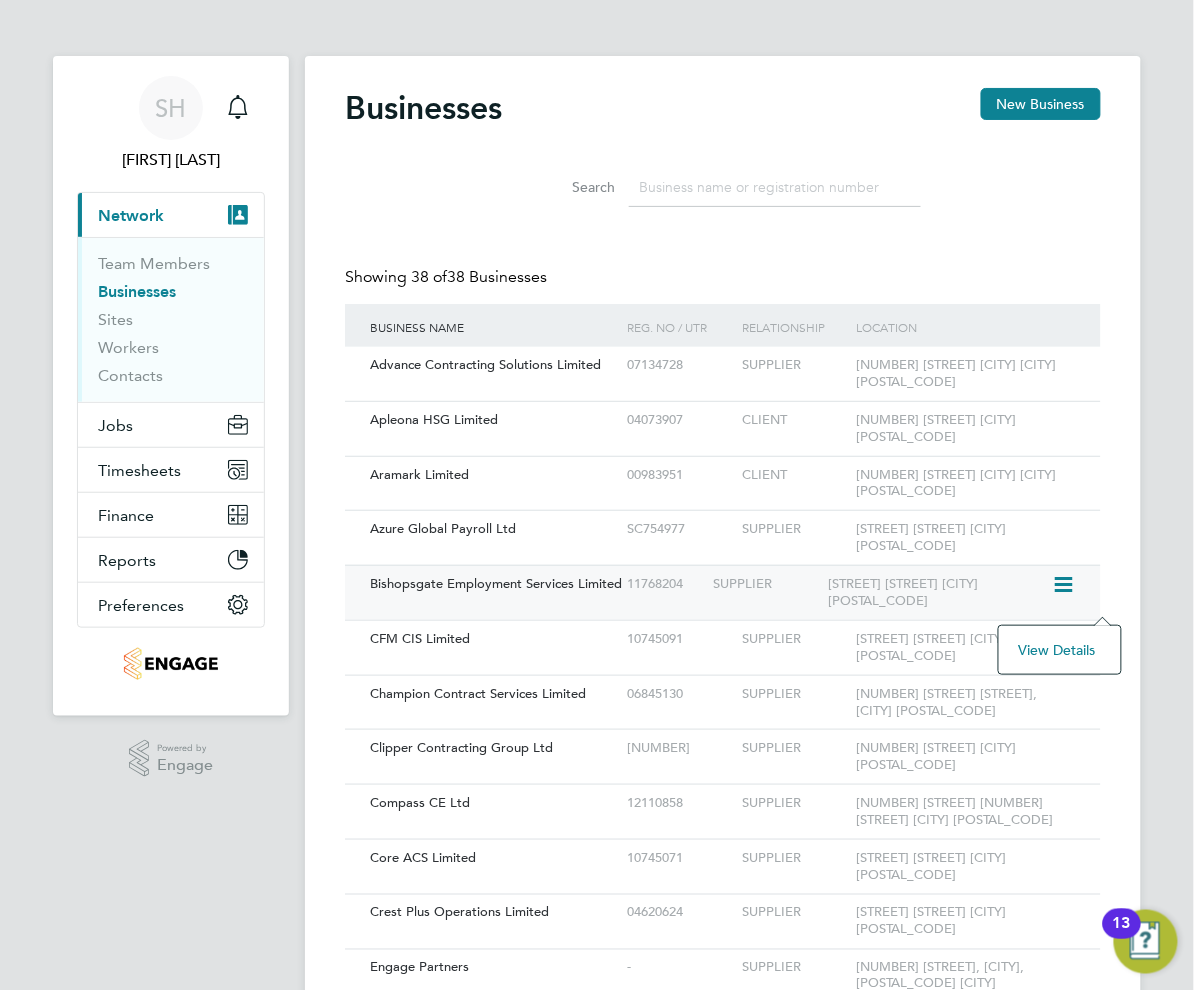 click on ".st0{fill:#C0C1C2;}
Powered by Engage" at bounding box center [171, 759] 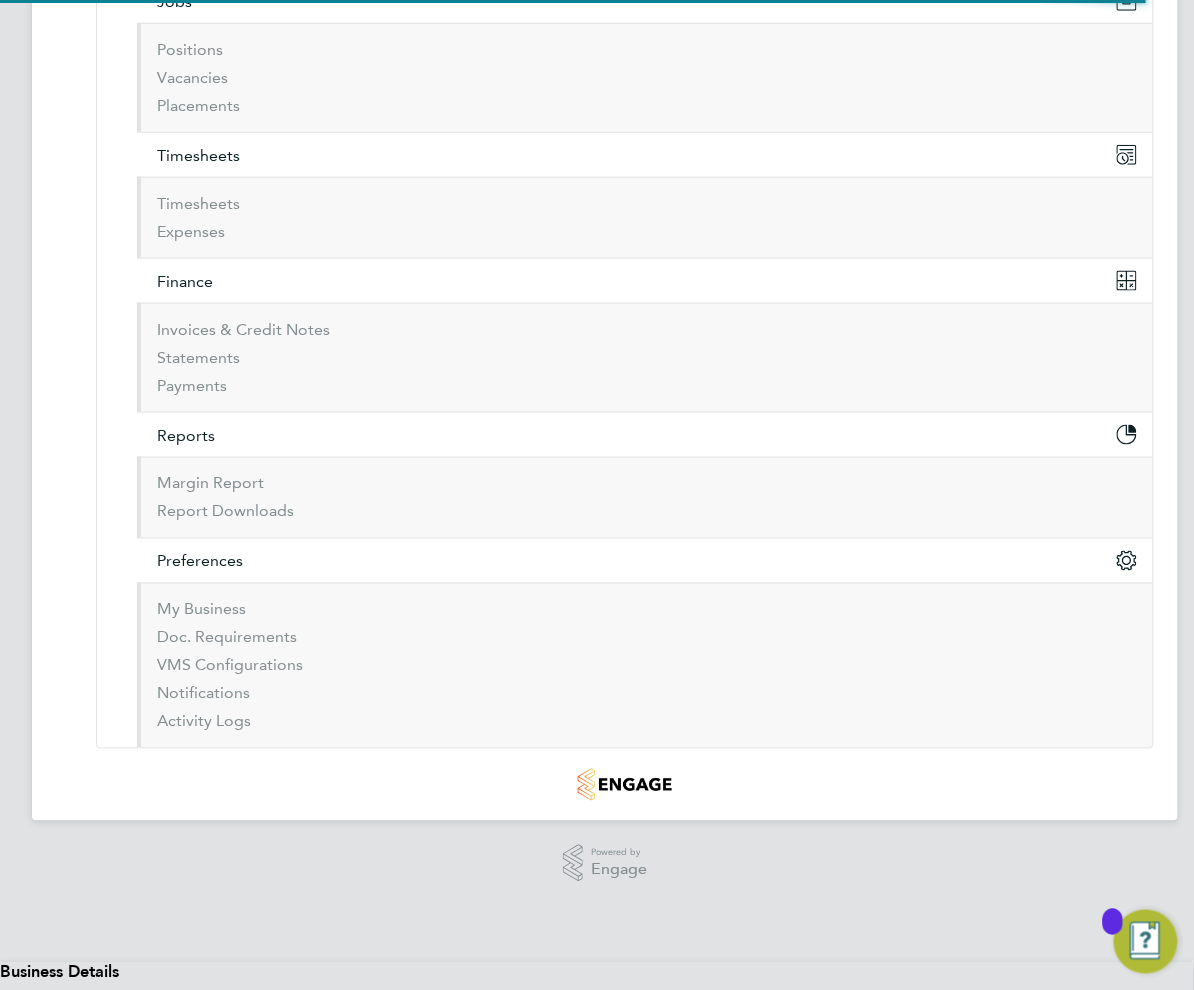 scroll, scrollTop: 0, scrollLeft: 0, axis: both 